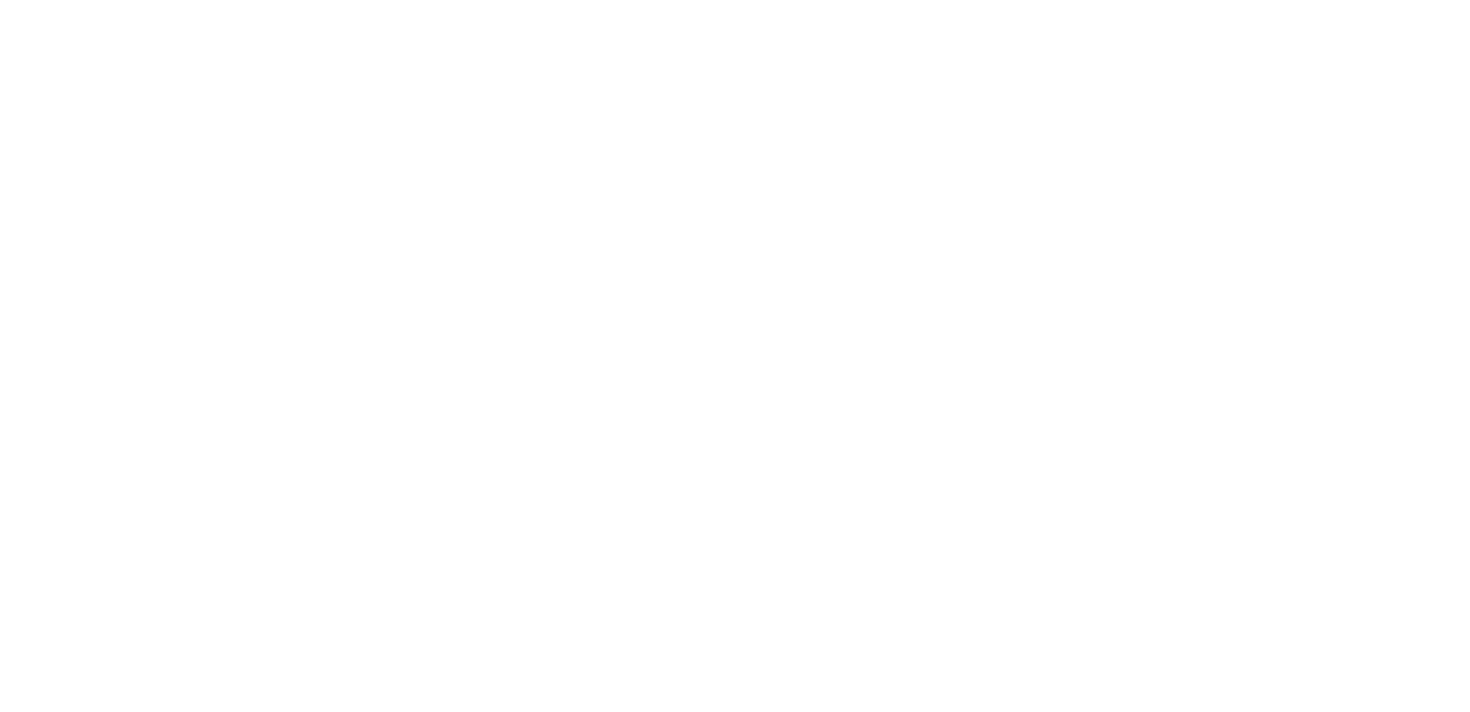scroll, scrollTop: 0, scrollLeft: 0, axis: both 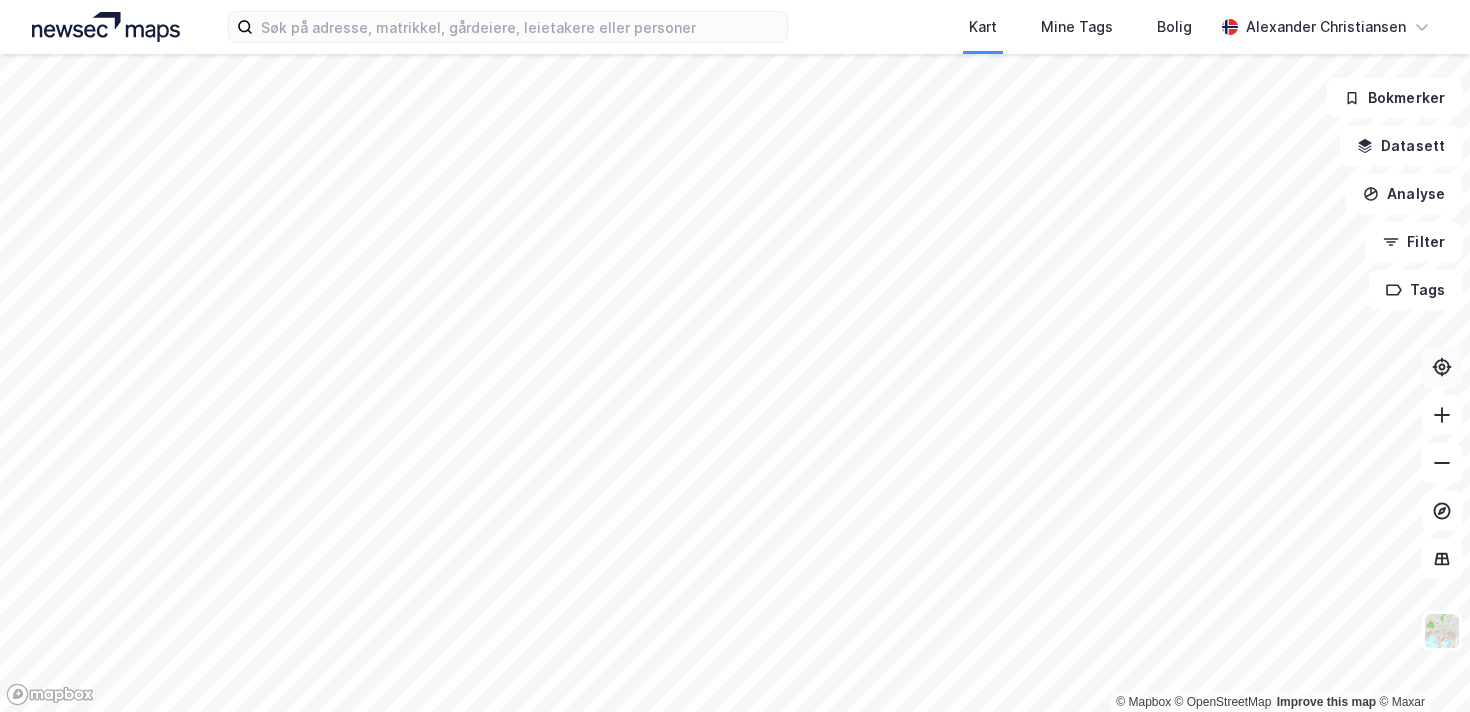 click 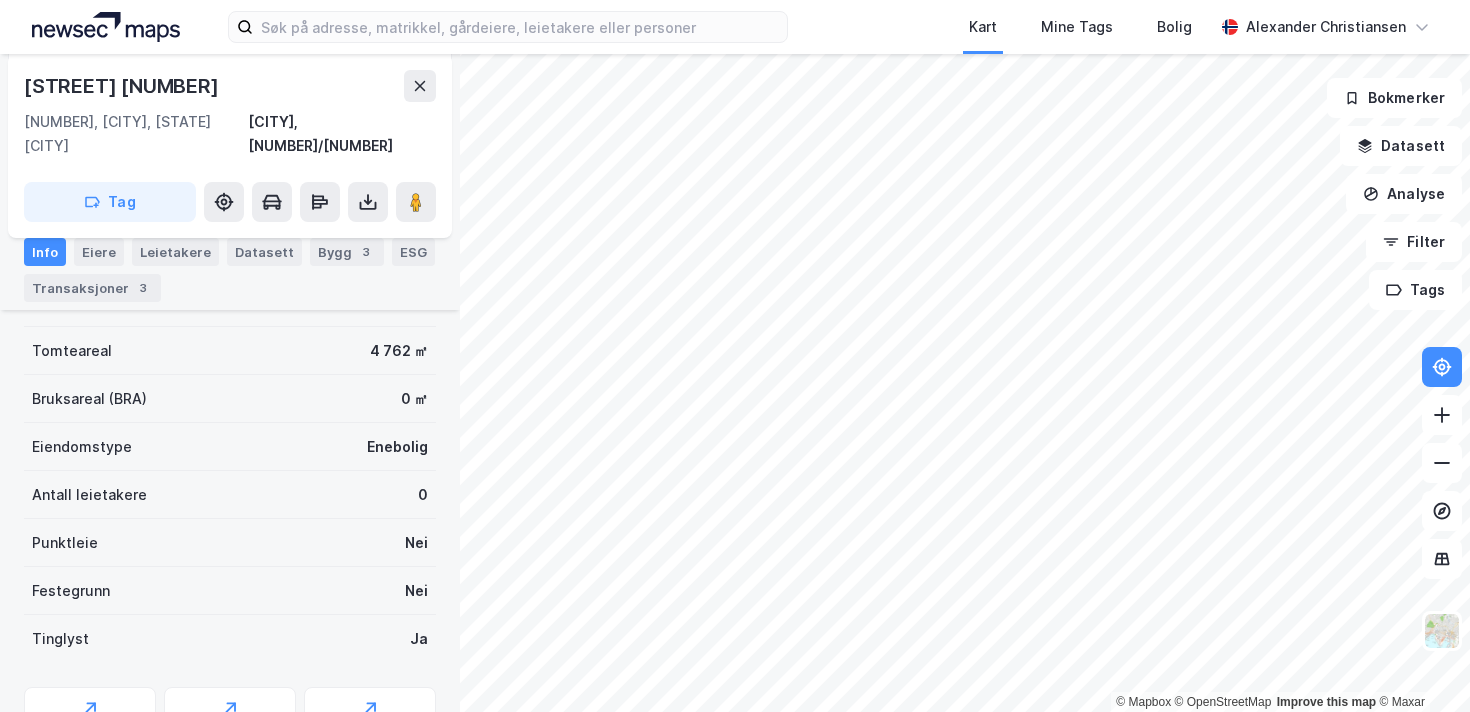 scroll, scrollTop: 0, scrollLeft: 0, axis: both 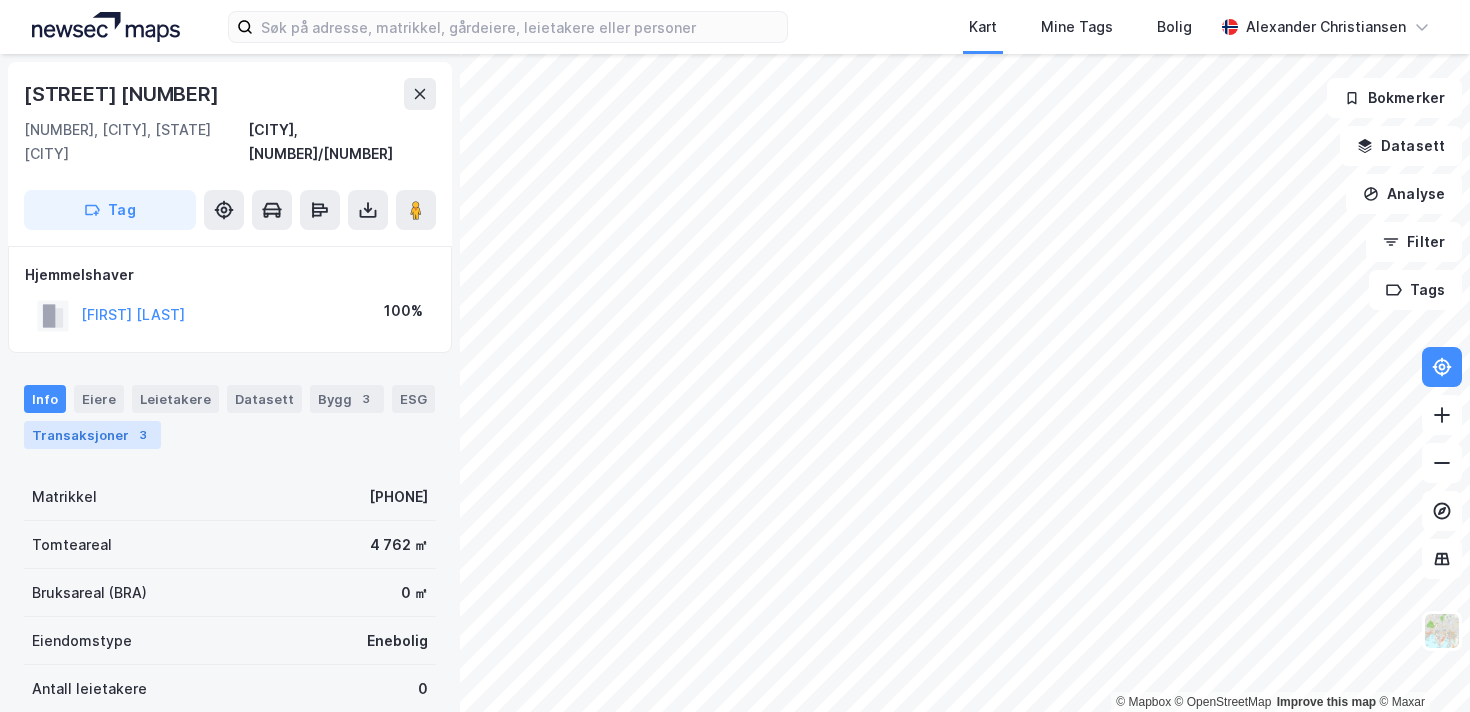 click on "Transaksjoner 3" at bounding box center [92, 435] 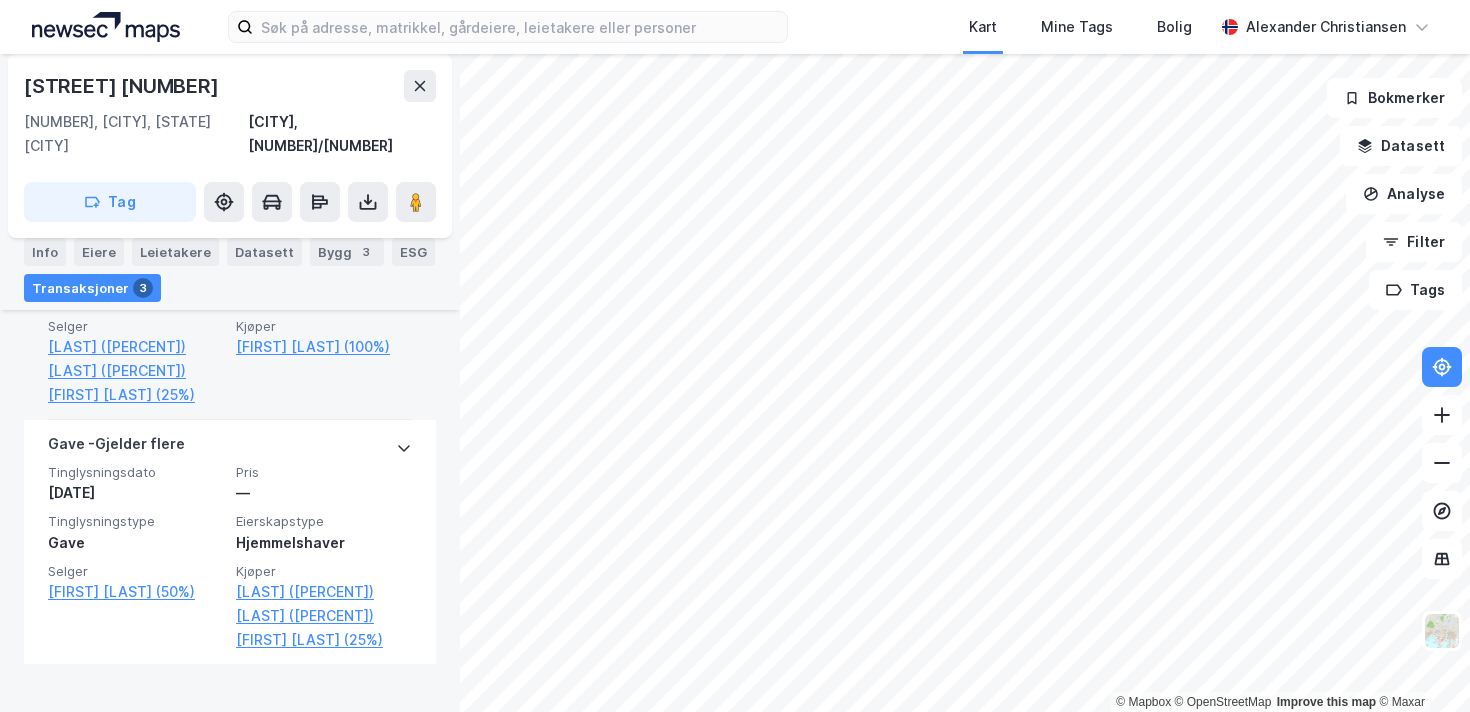 scroll, scrollTop: 0, scrollLeft: 0, axis: both 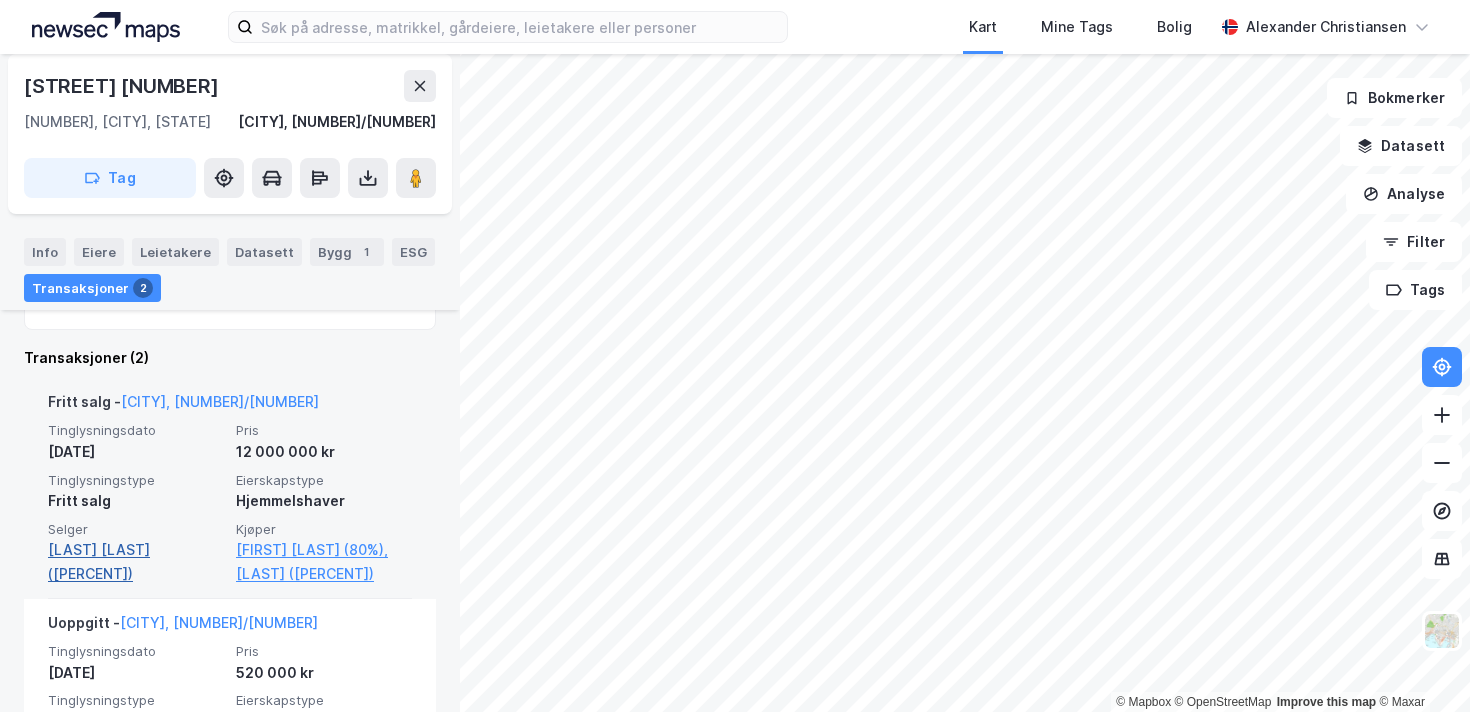 click on "[LAST] [LAST] ([PERCENT])" at bounding box center [136, 562] 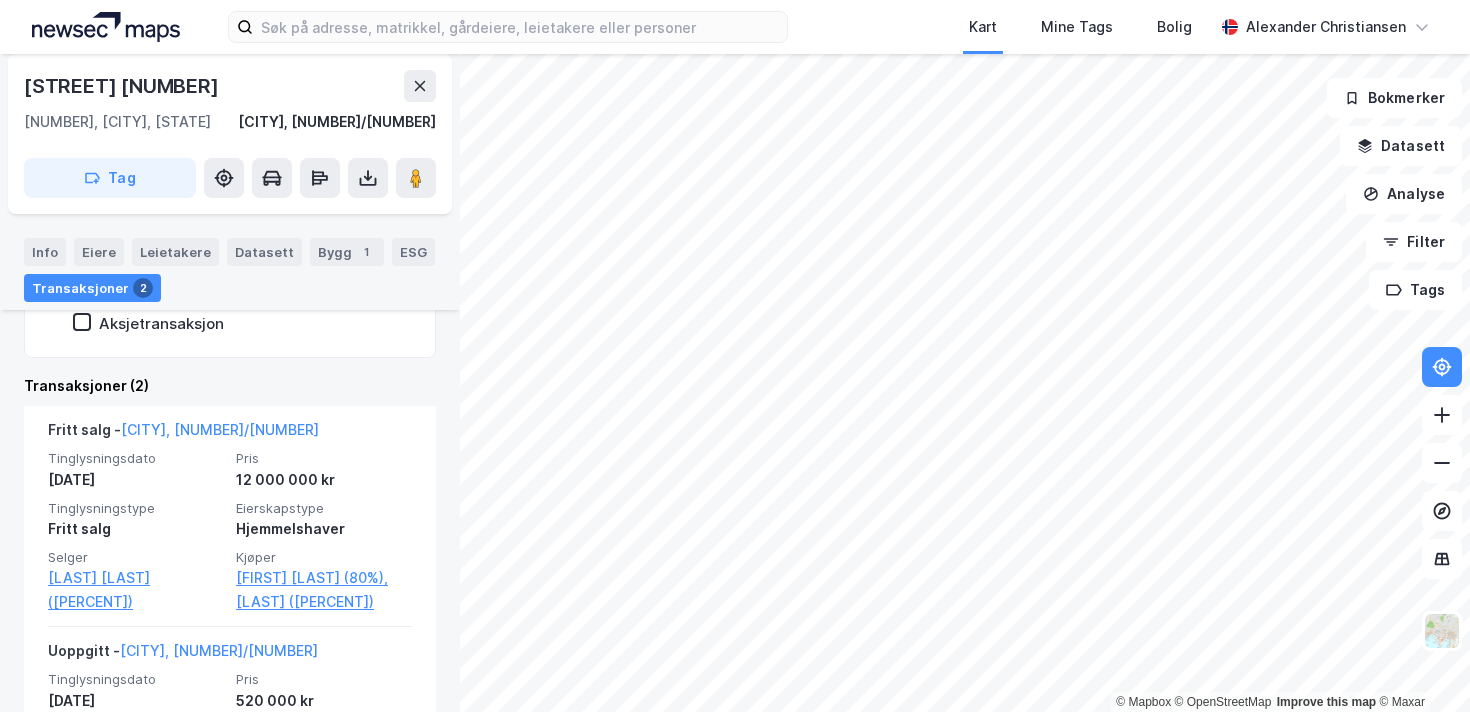 scroll, scrollTop: 431, scrollLeft: 0, axis: vertical 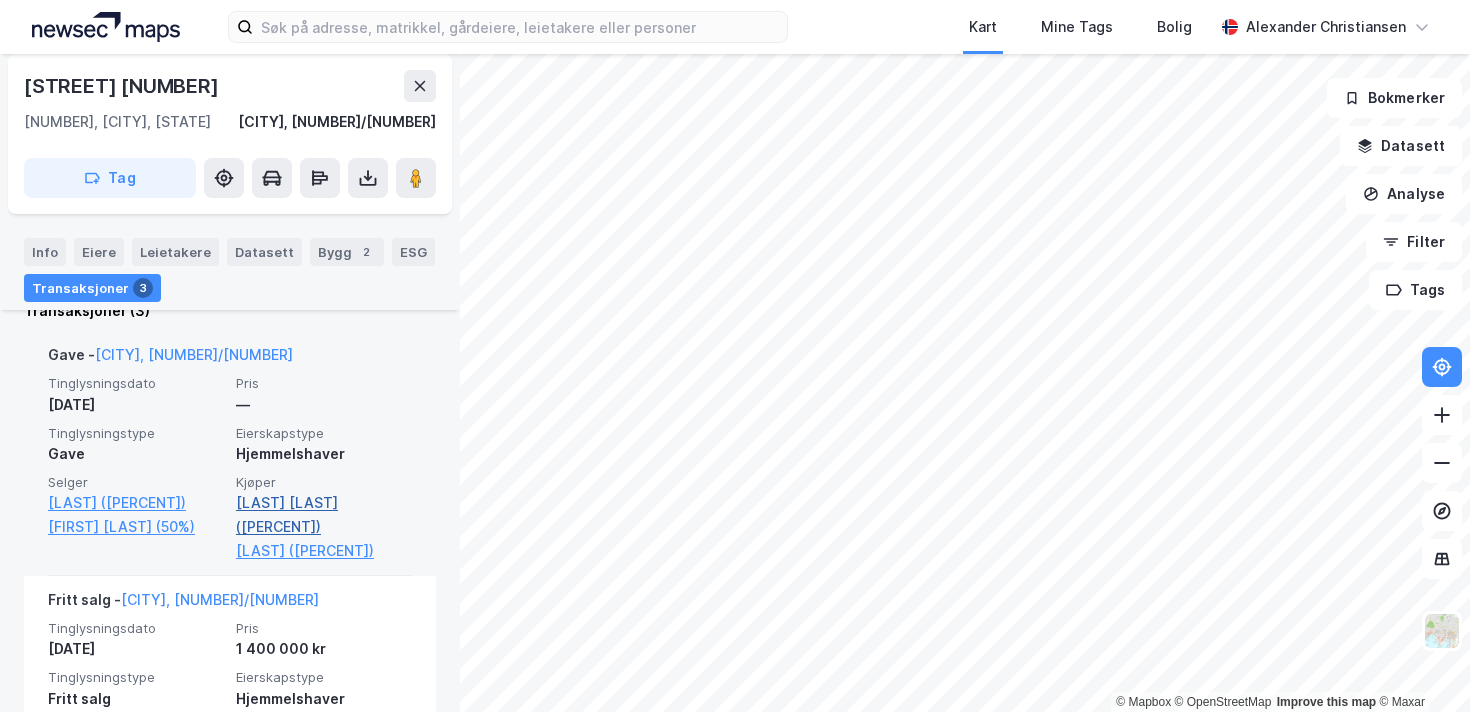 click on "[LAST] [LAST] ([PERCENT])" at bounding box center (324, 515) 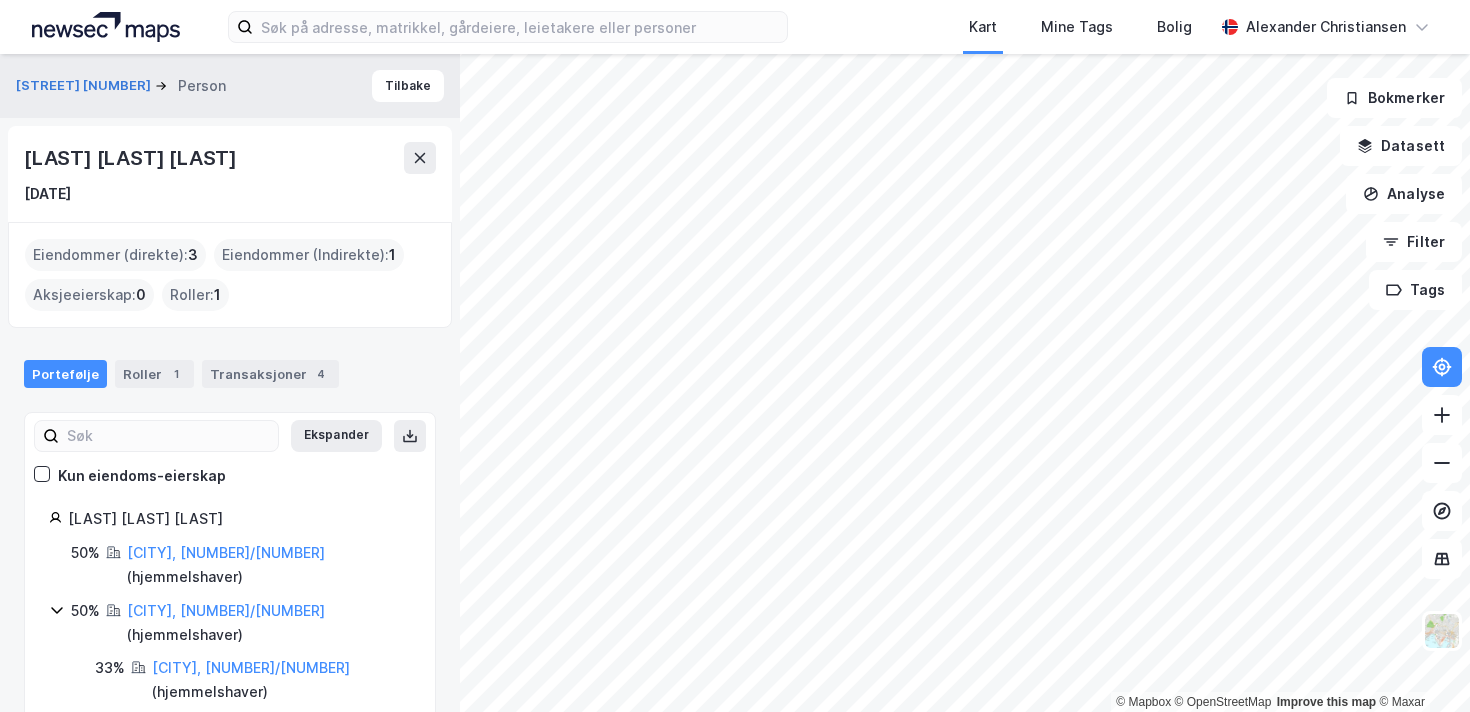 scroll, scrollTop: 4, scrollLeft: 0, axis: vertical 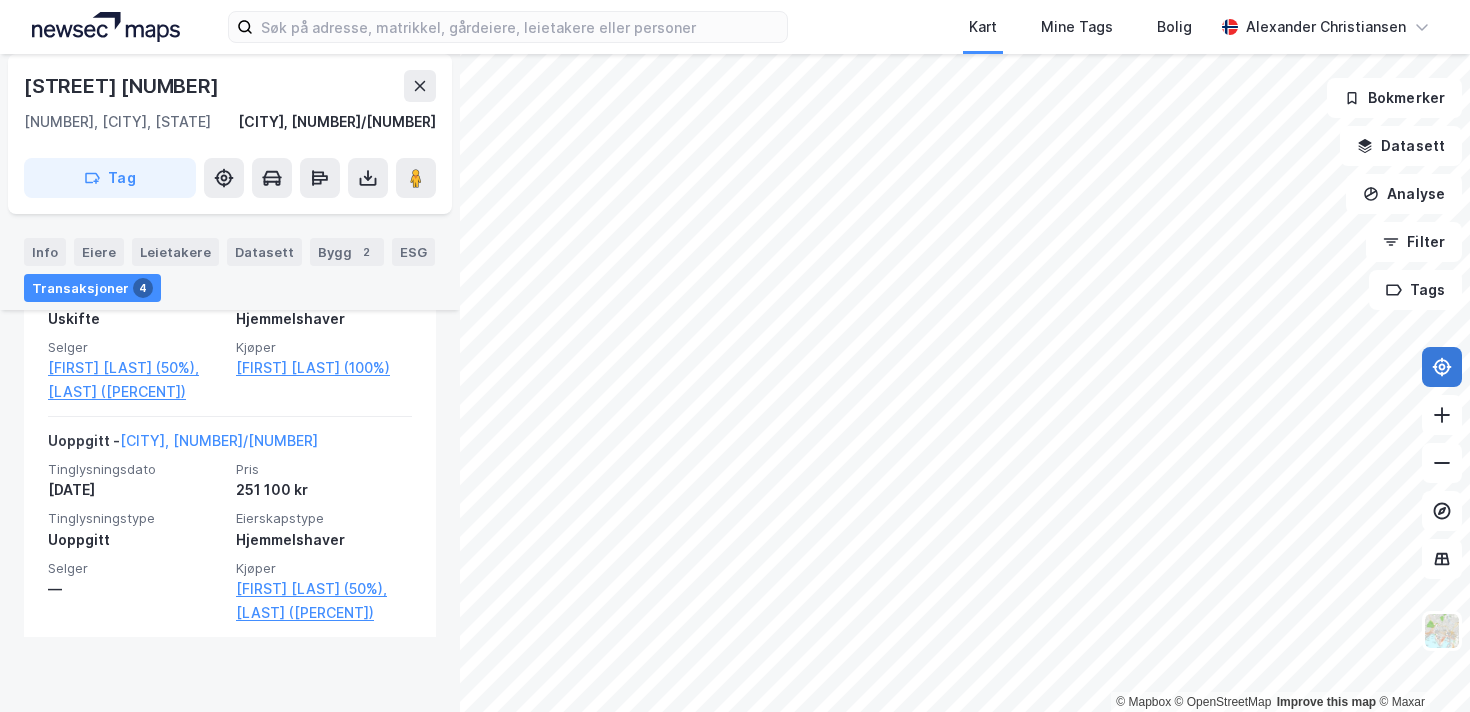 click at bounding box center [1442, 367] 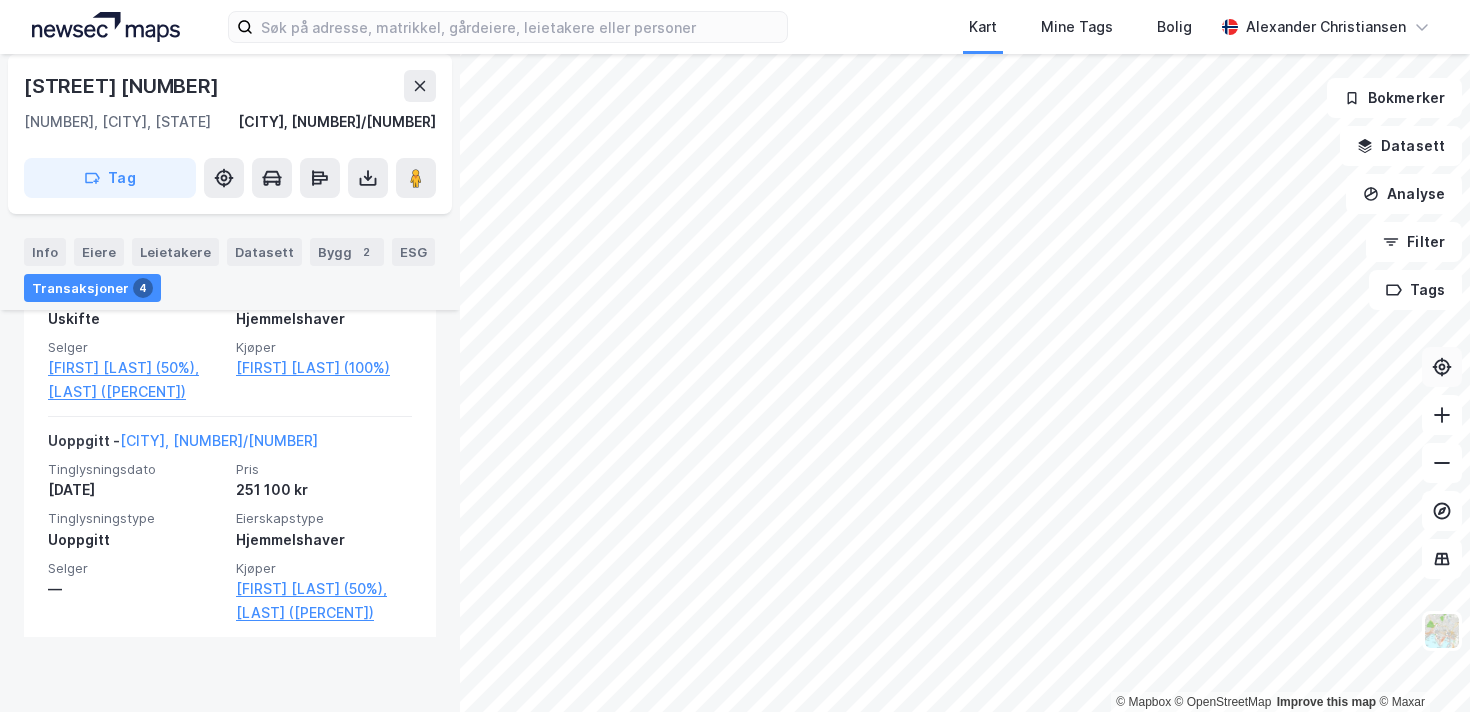 click 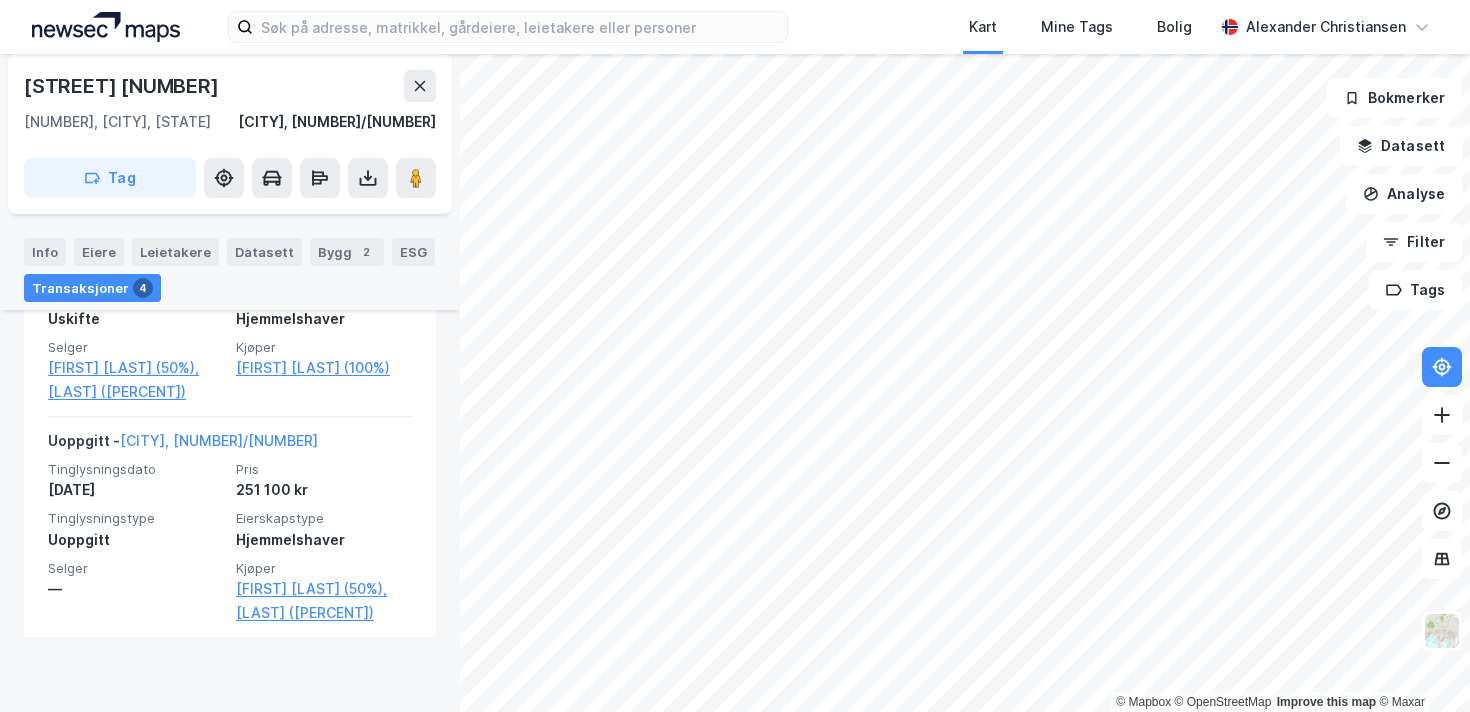 click on "Kart Mine Tags Bolig Alexander Christiansen © Mapbox   © OpenStreetMap   Improve this map   © Maxar Øvre Villaveien 5 1443, Drøbak, Drøbak, Akershus Frogn, 86/782 Tag Hjemmelshaver HAMMARSTRØM THORE 100% Info Eiere Leietakere Datasett Bygg 2 ESG Transaksjoner 4 Pris Dato Transaksjonstype Tinglysninger Aksjetransaksjon Transaksjoner (4) Skifteoppgjør -  Frogn, 86/782 Tinglysningsdato 9. juli 2024 Pris — Tinglysningstype Skifteoppgjør Eierskapstype Hjemmelshaver Selger Hammarstrøm Inger Karin (100%) Kjøper Hammarstrøm Thore (50%),  Hammarstrøm Jan (50%) Annet -  Frogn, 86/782 Tinglysningsdato 9. juli 2024 Pris 6 250 000 kr Tinglysningstype Annet Eierskapstype Hjemmelshaver Selger Hammarstrøm Thore (50%),  Hammarstrøm Jan (50%) Kjøper Hammarstrøm Thore (100%) Uskifte -  Frogn, 86/782 Tinglysningsdato 4. mai 2023 Pris — Tinglysningstype Uskifte Eierskapstype Hjemmelshaver Selger Hammarstrøm Inger Karin (50%),  Hammarstrøm Nils Kristian (50%) Kjøper Hammarstrøm Inger Karin (100%) Uoppgitt -  —" at bounding box center [735, 356] 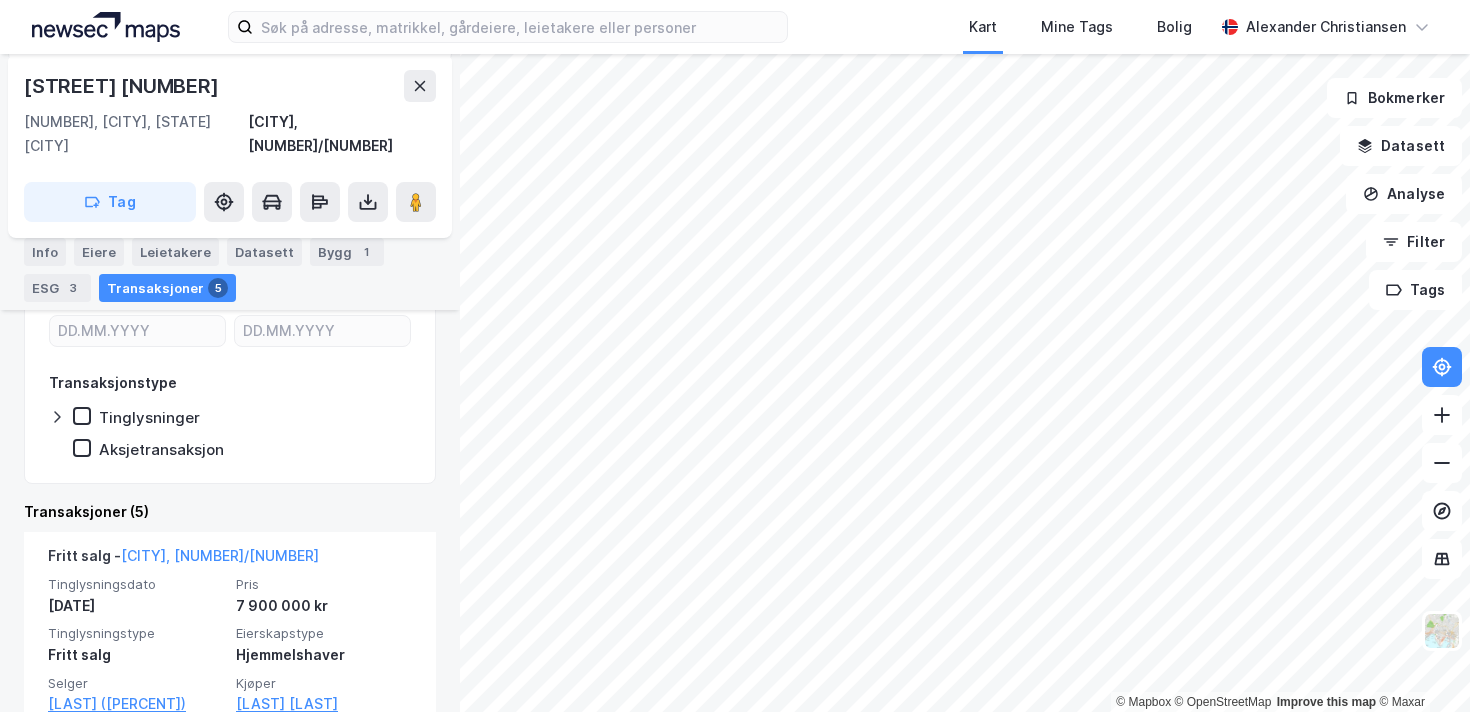 scroll, scrollTop: 347, scrollLeft: 0, axis: vertical 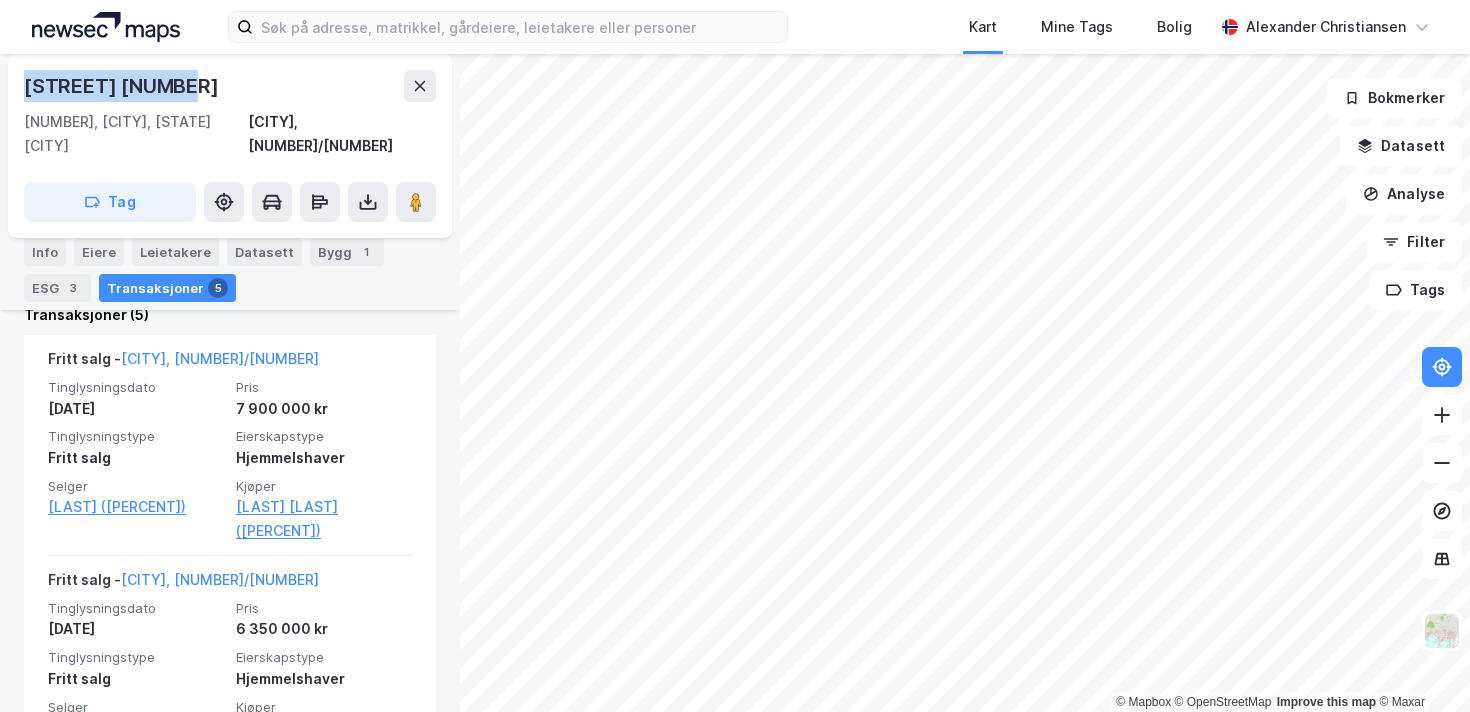 drag, startPoint x: 199, startPoint y: 87, endPoint x: 23, endPoint y: 84, distance: 176.02557 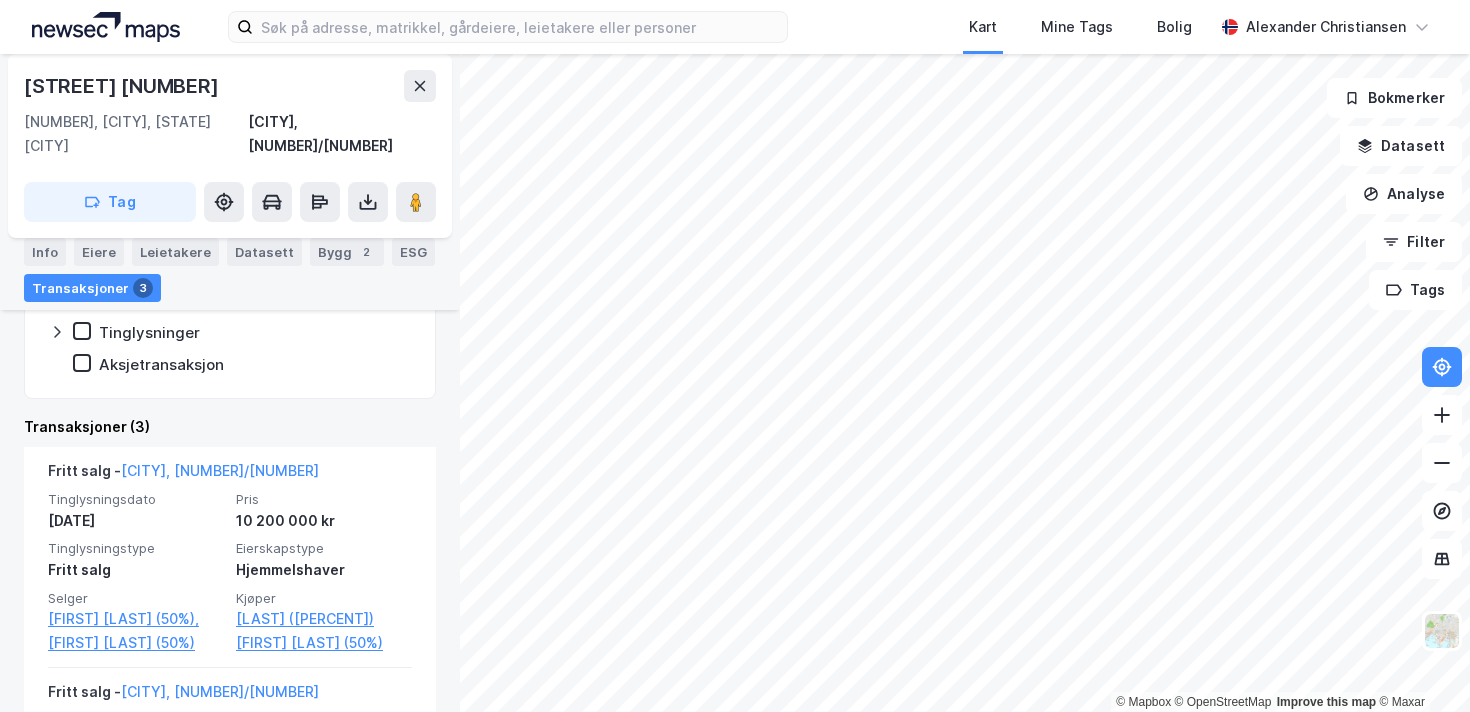 scroll, scrollTop: 420, scrollLeft: 0, axis: vertical 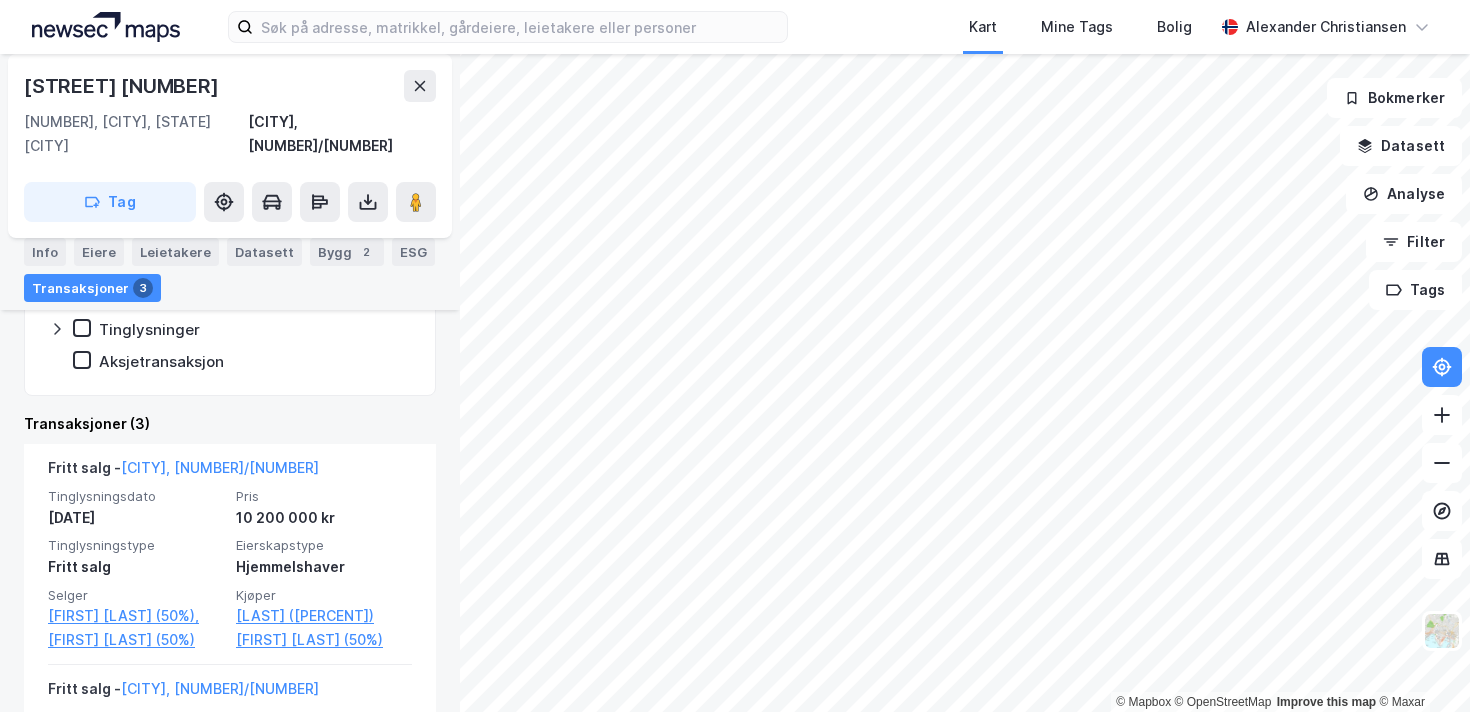 click on "Kart Mine Tags Bolig Alexander Christiansen © Mapbox   © OpenStreetMap   Improve this map   © Maxar Sogstikroken 26 1446, Drøbak, Akershus Frogn, 71/500 Tag Hjemmelshaver SIMONSEN ERIK 50% SÆTHER KARIANNE 50% Info Eiere Leietakere Datasett Bygg 2 ESG Transaksjoner 3 Pris Dato Transaksjonstype Tinglysninger Aksjetransaksjon Transaksjoner (3) Fritt salg -  Frogn, 71/500 Tinglysningsdato 3. sep. 2014 Pris 10 200 000 kr Tinglysningstype Fritt salg Eierskapstype Hjemmelshaver Selger Grøvdal Hilde (50%),  Gottfredsen Terje V (50%) Kjøper Simonsen Erik (50%),  Sæther Karianne (50%) Fritt salg -  Frogn, 71/500 Tinglysningsdato 15. des. 2005 Pris 699 000 kr Tinglysningstype Fritt salg Eierskapstype Hjemmelshaver Selger Huseby Kirsten Raanaas (100%) Kjøper Grøvdal Hilde (50%),  Gottfredsen Terje V (50%) Uoppgitt -  Gjelder flere Tinglysningsdato 30. okt. 1979 Pris — Tinglysningstype Uoppgitt Eierskapstype Hjemmelshaver Selger — Kjøper Huseby Kirsten Raanaas (100%) Bokmerker Datasett Analyse Filter" at bounding box center [735, 356] 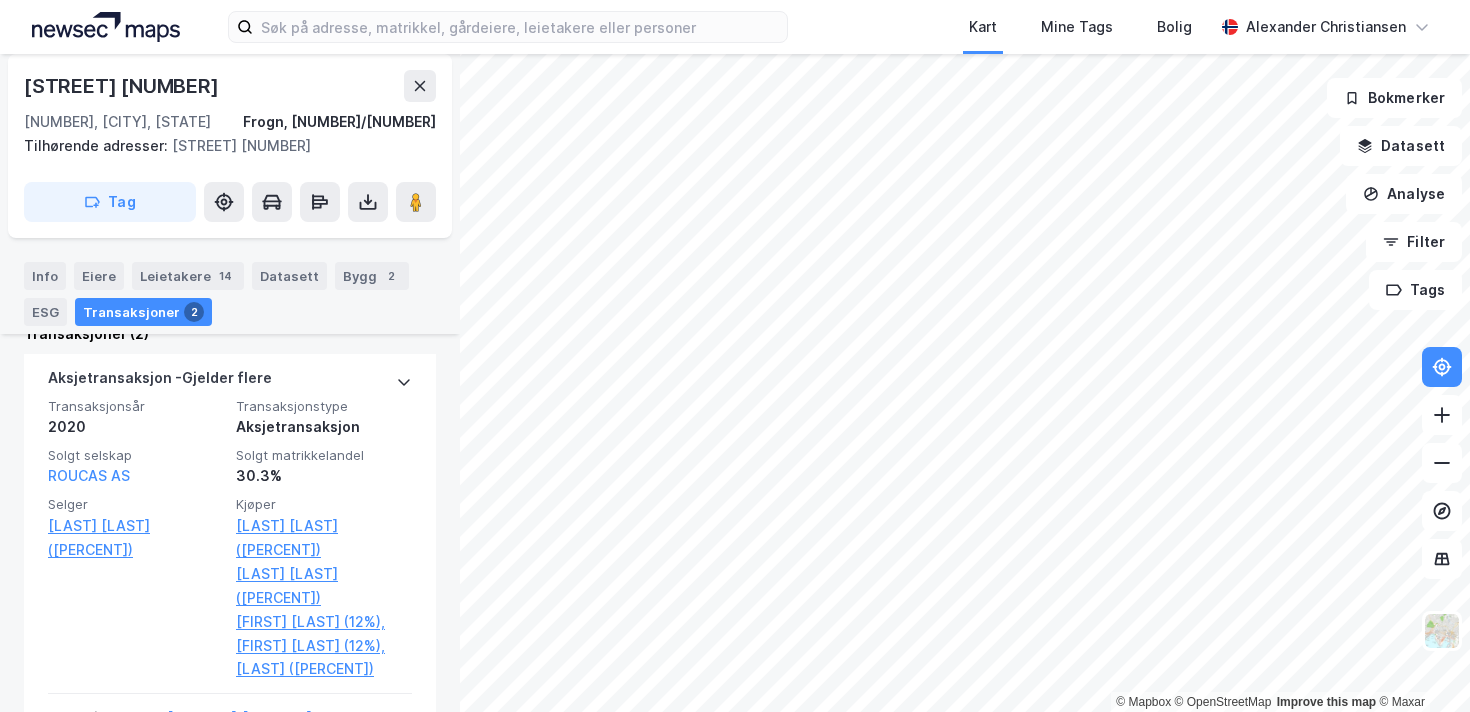 scroll, scrollTop: 622, scrollLeft: 0, axis: vertical 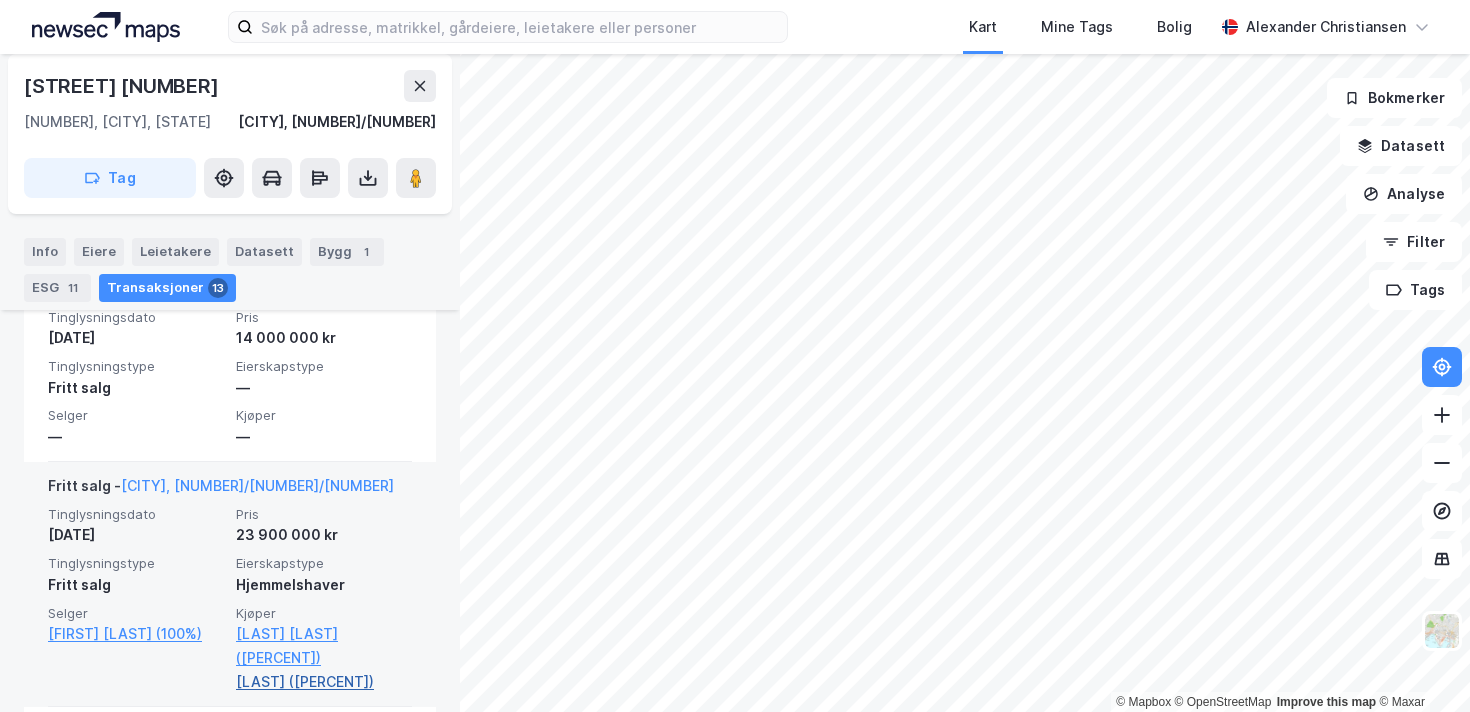 click on "[LAST] ([PERCENT])" at bounding box center [324, 682] 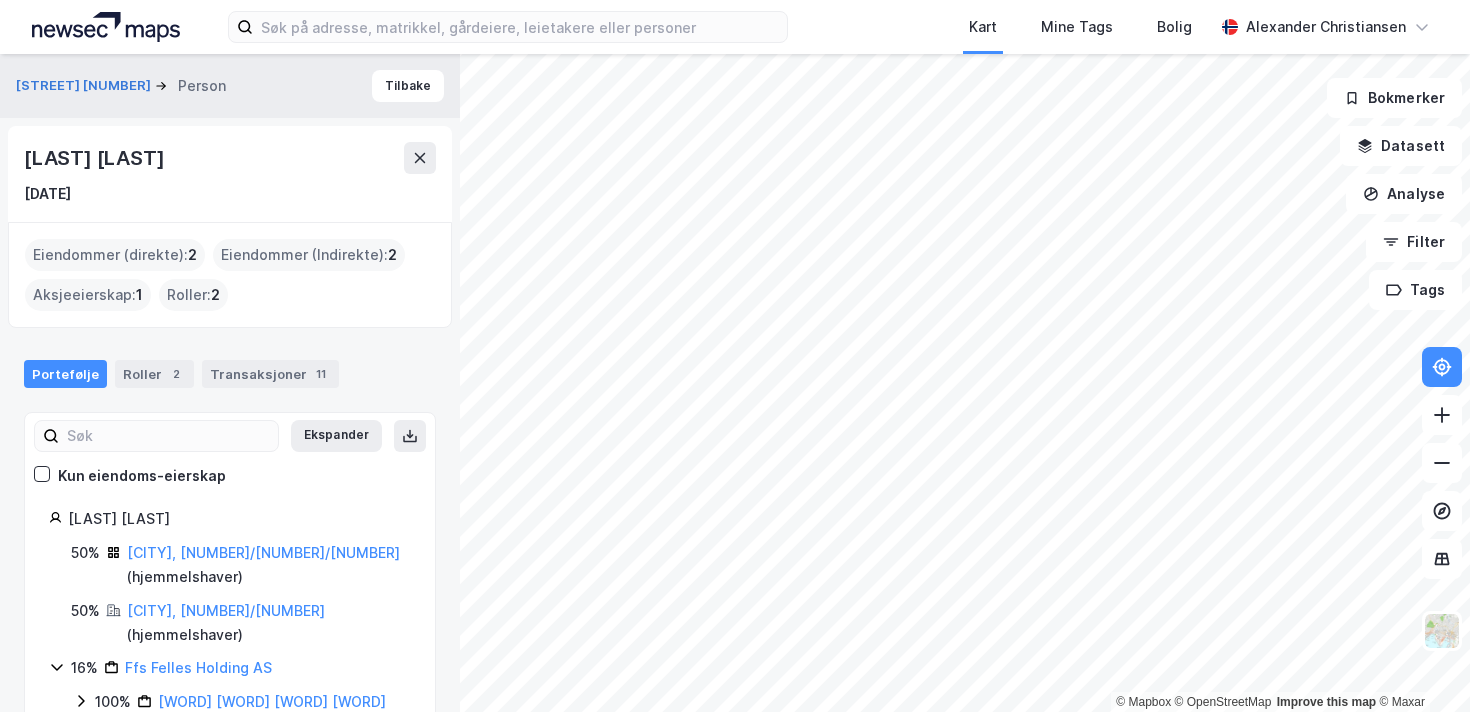 scroll, scrollTop: 4, scrollLeft: 0, axis: vertical 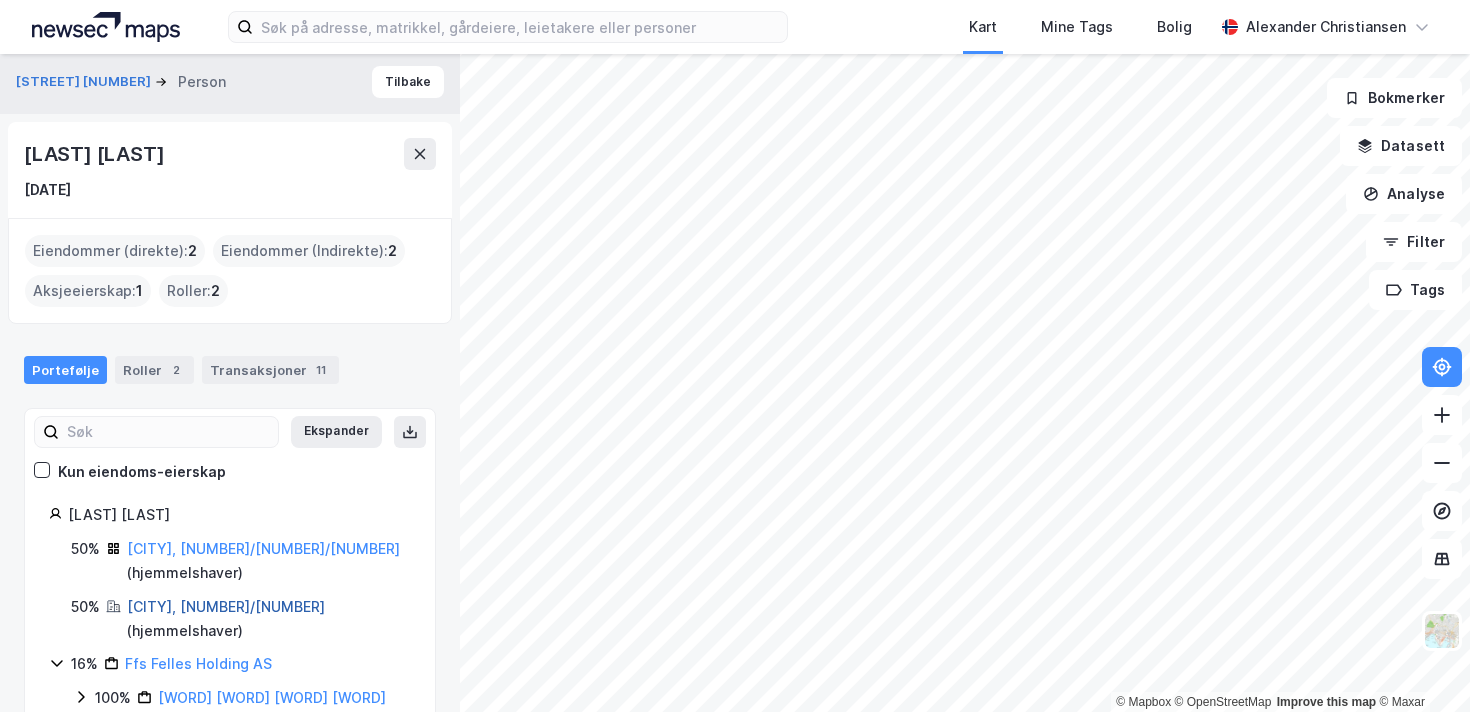 click on "[CITY], [NUMBER]/[NUMBER]" at bounding box center [226, 606] 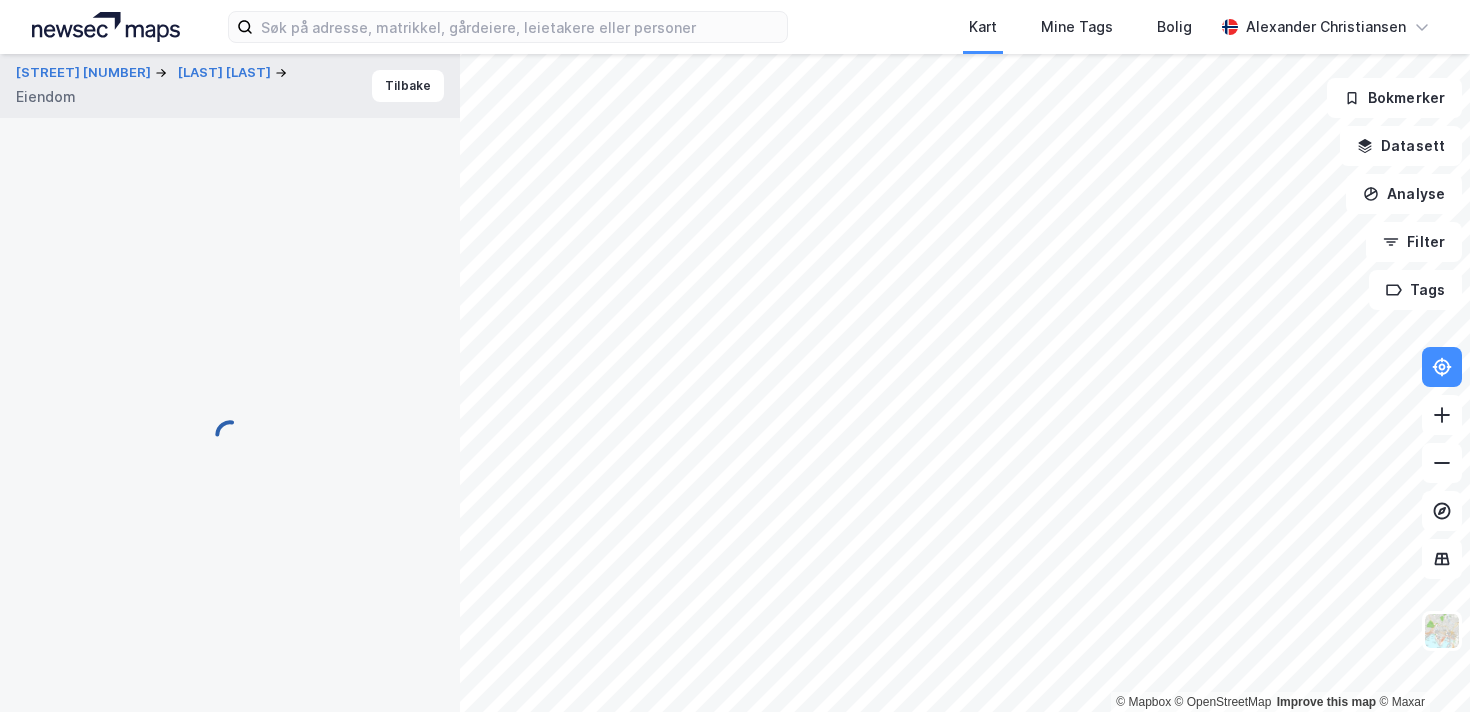 scroll, scrollTop: 459, scrollLeft: 0, axis: vertical 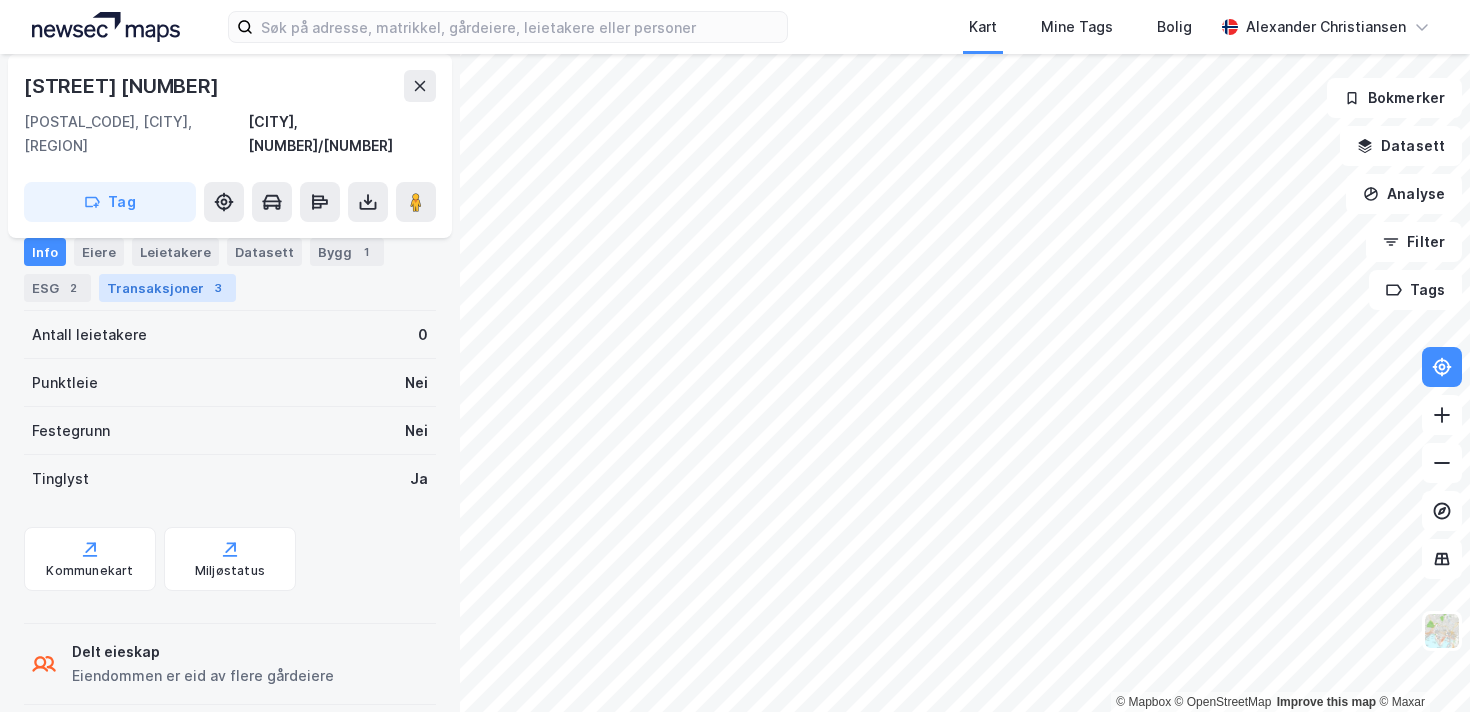 click on "3" at bounding box center [218, 288] 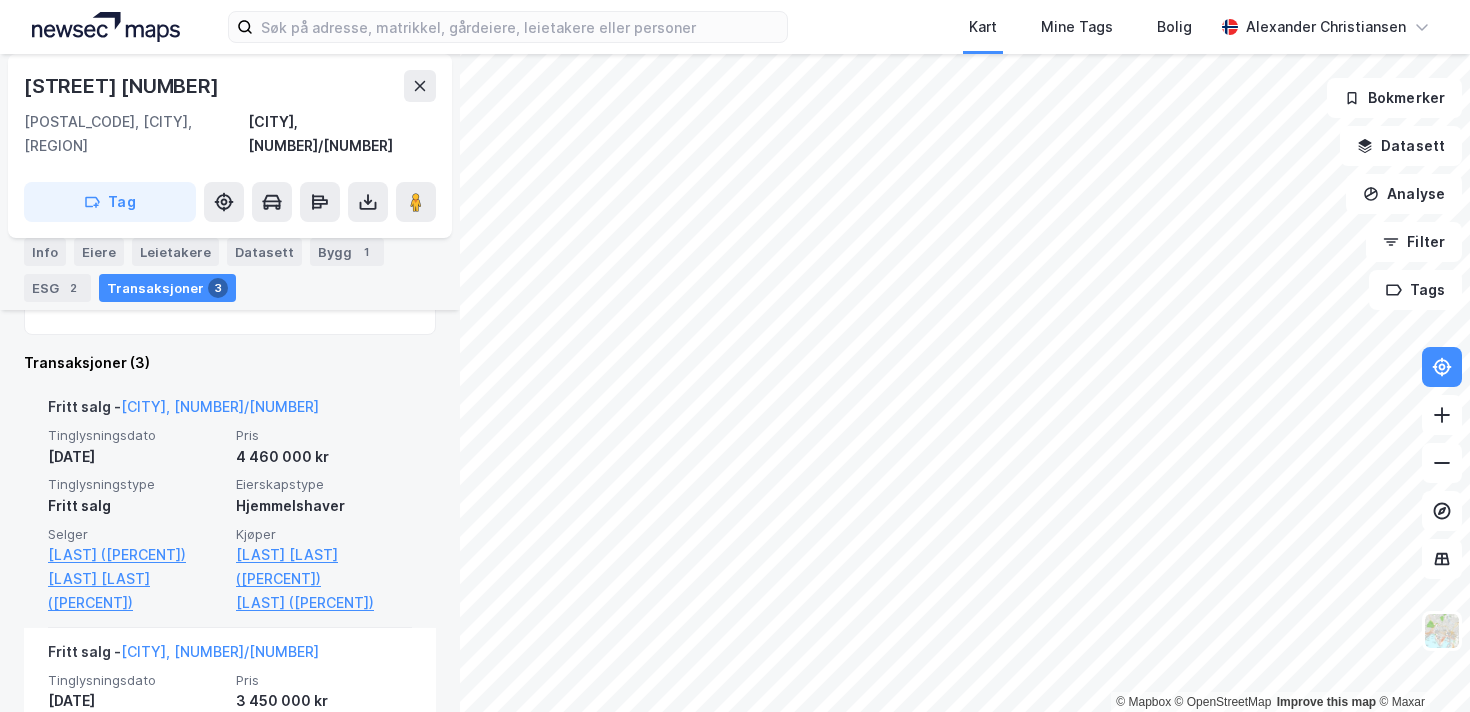 scroll, scrollTop: 677, scrollLeft: 0, axis: vertical 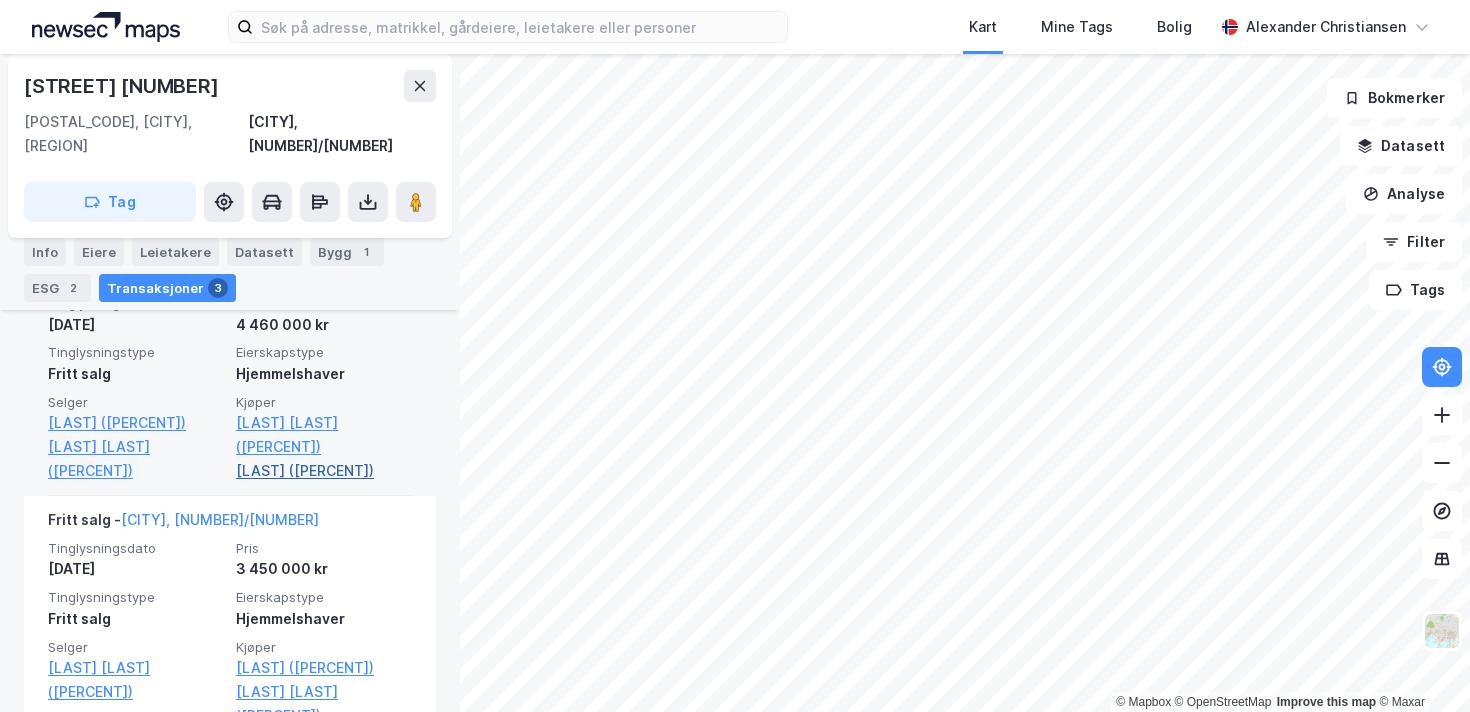 click on "[LAST] ([PERCENT])" at bounding box center (324, 471) 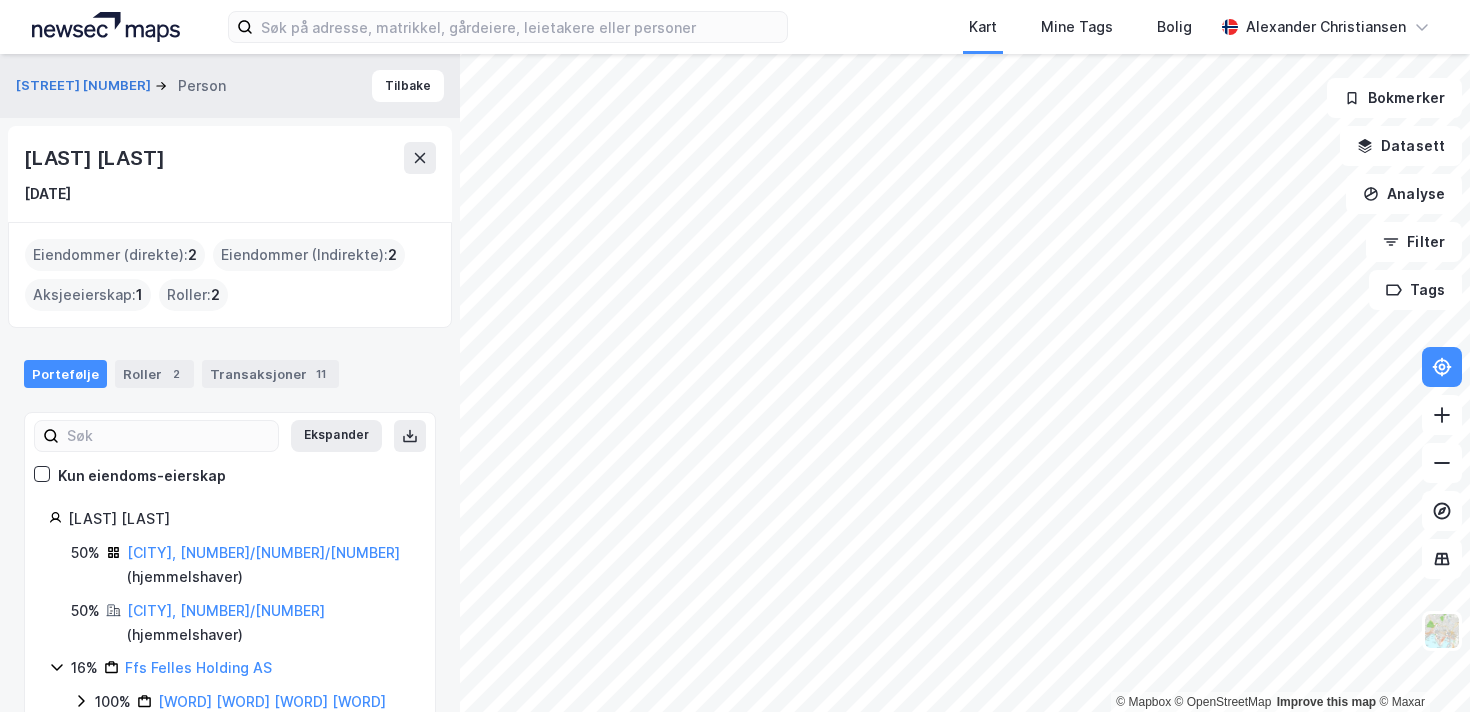 drag, startPoint x: 209, startPoint y: 161, endPoint x: 0, endPoint y: 152, distance: 209.1937 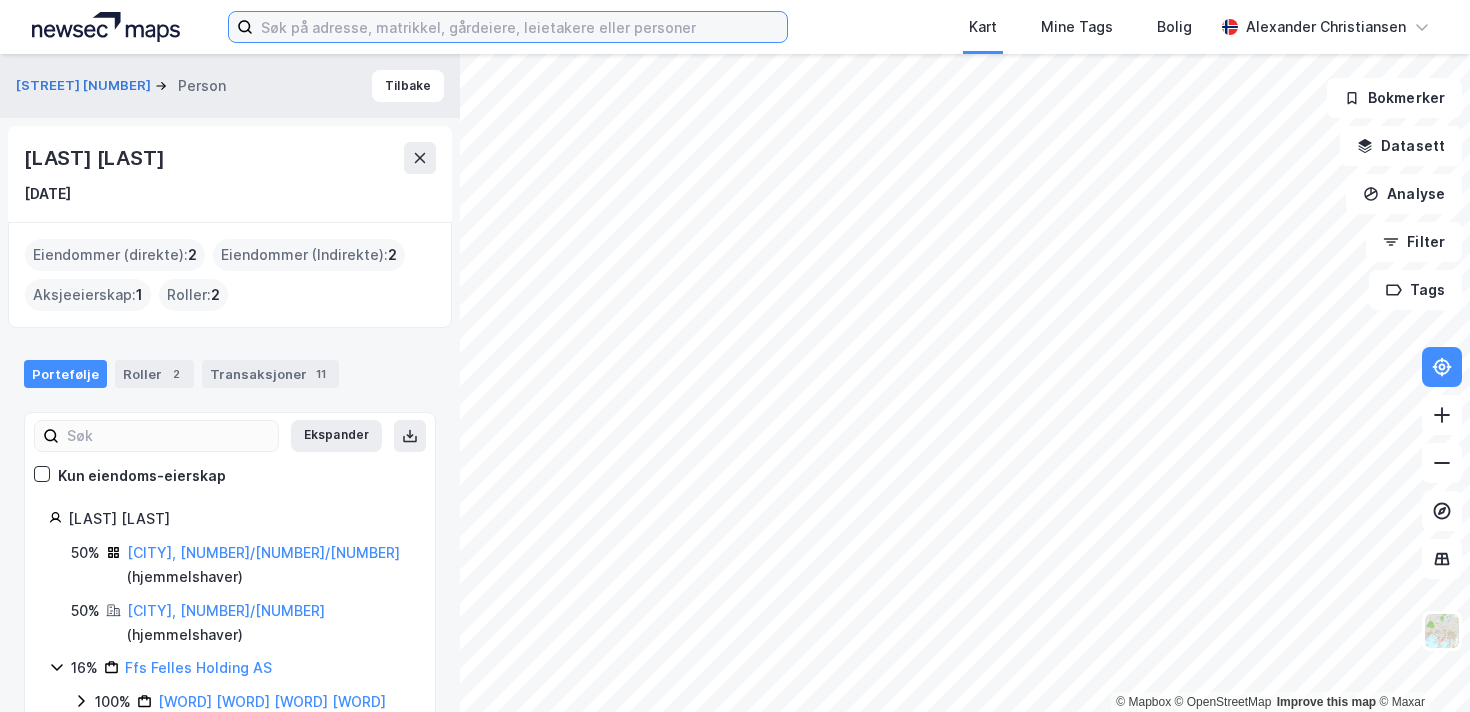 click at bounding box center [520, 27] 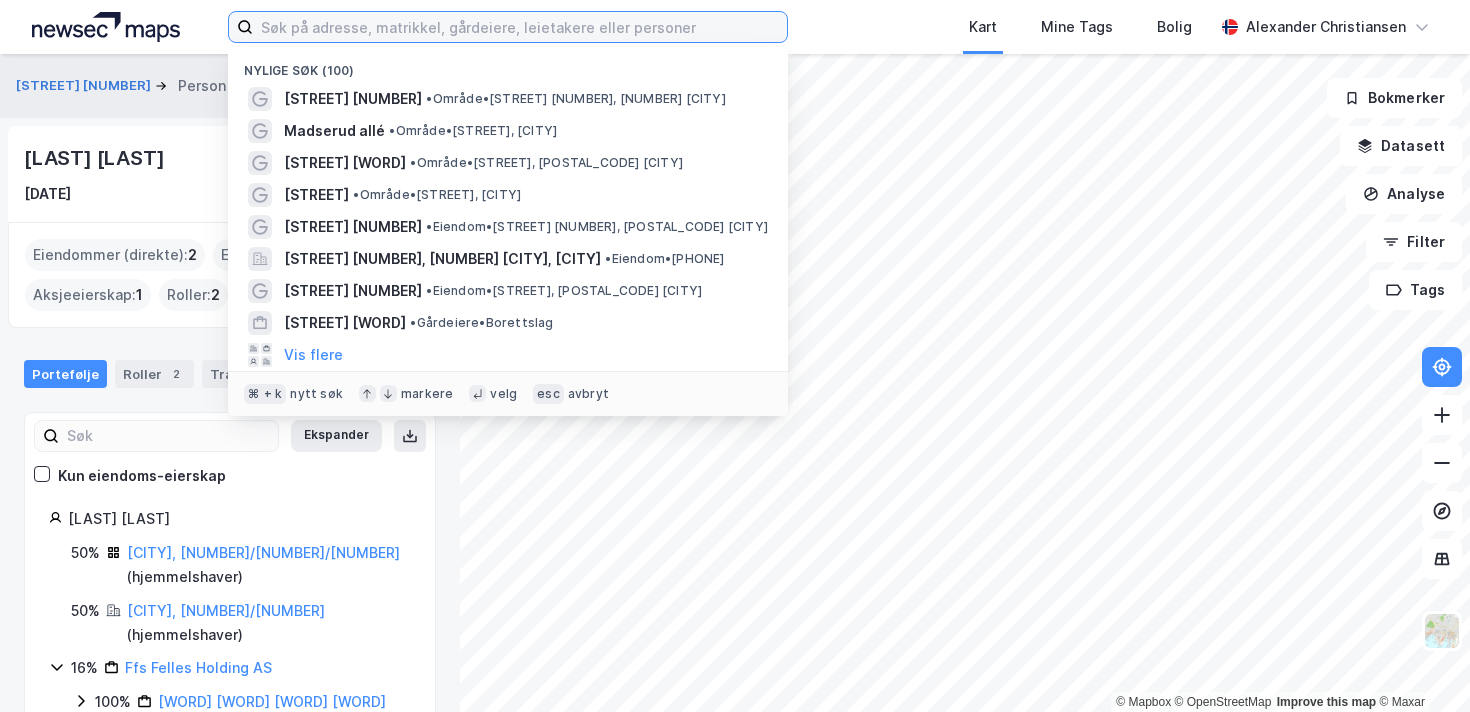 type on "j" 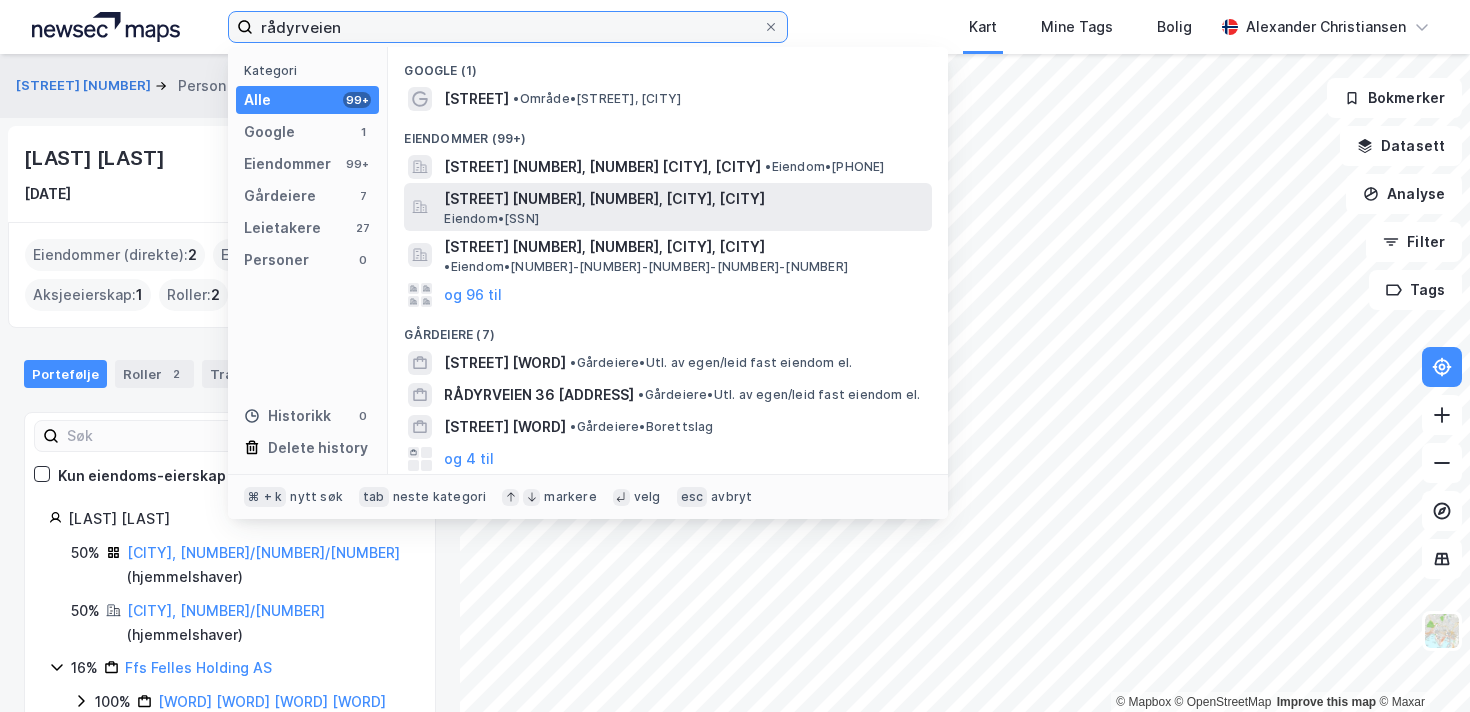 type on "rådyrveien" 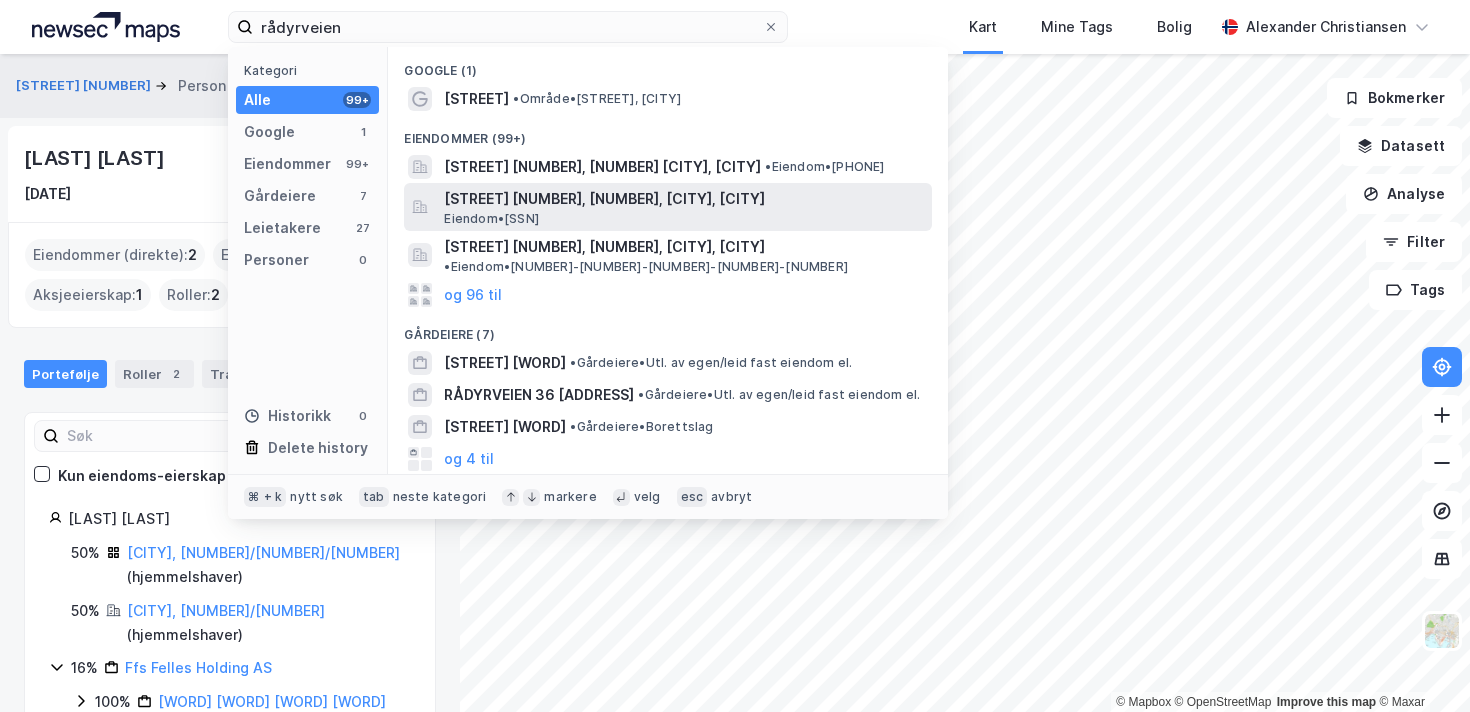 click on "[STREET] [NUMBER], [NUMBER], [CITY], [CITY]" at bounding box center (684, 199) 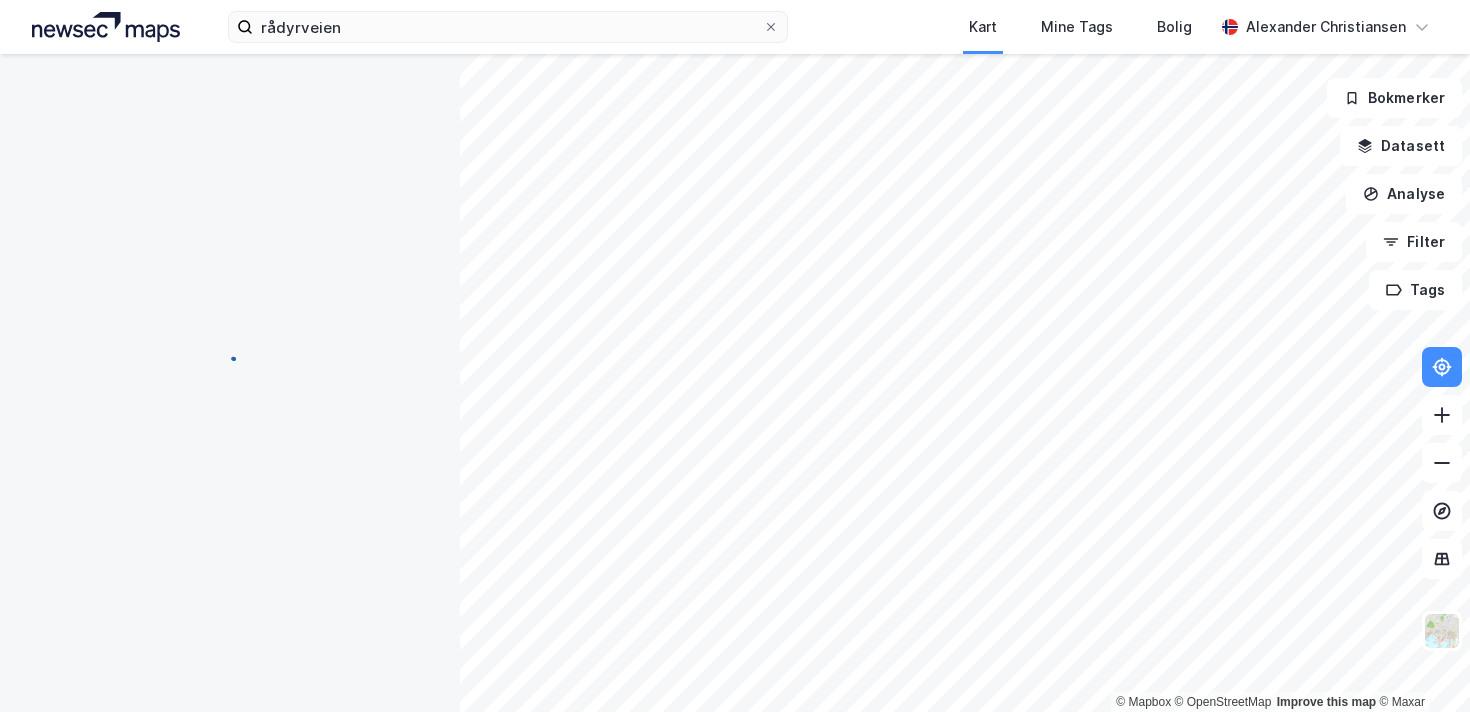 scroll, scrollTop: 152, scrollLeft: 0, axis: vertical 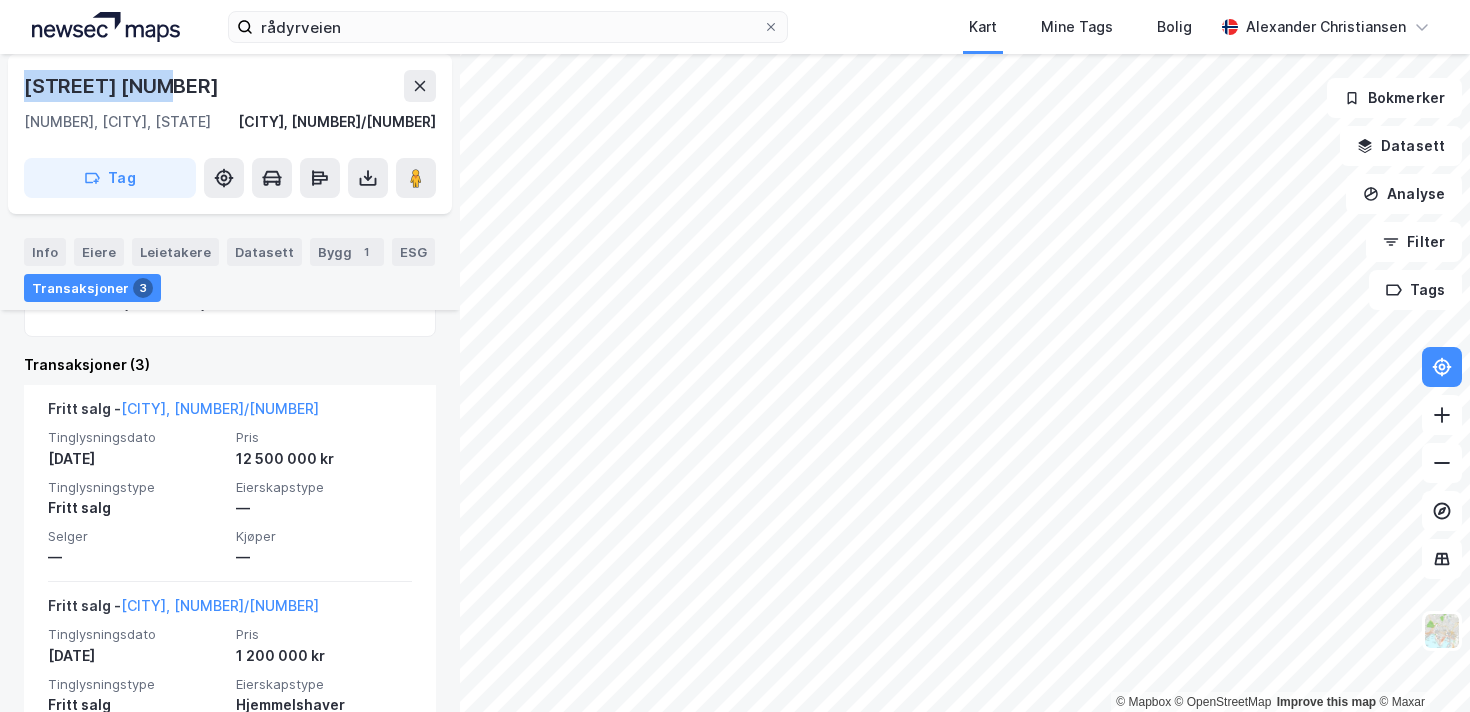 drag, startPoint x: 191, startPoint y: 86, endPoint x: 23, endPoint y: 87, distance: 168.00298 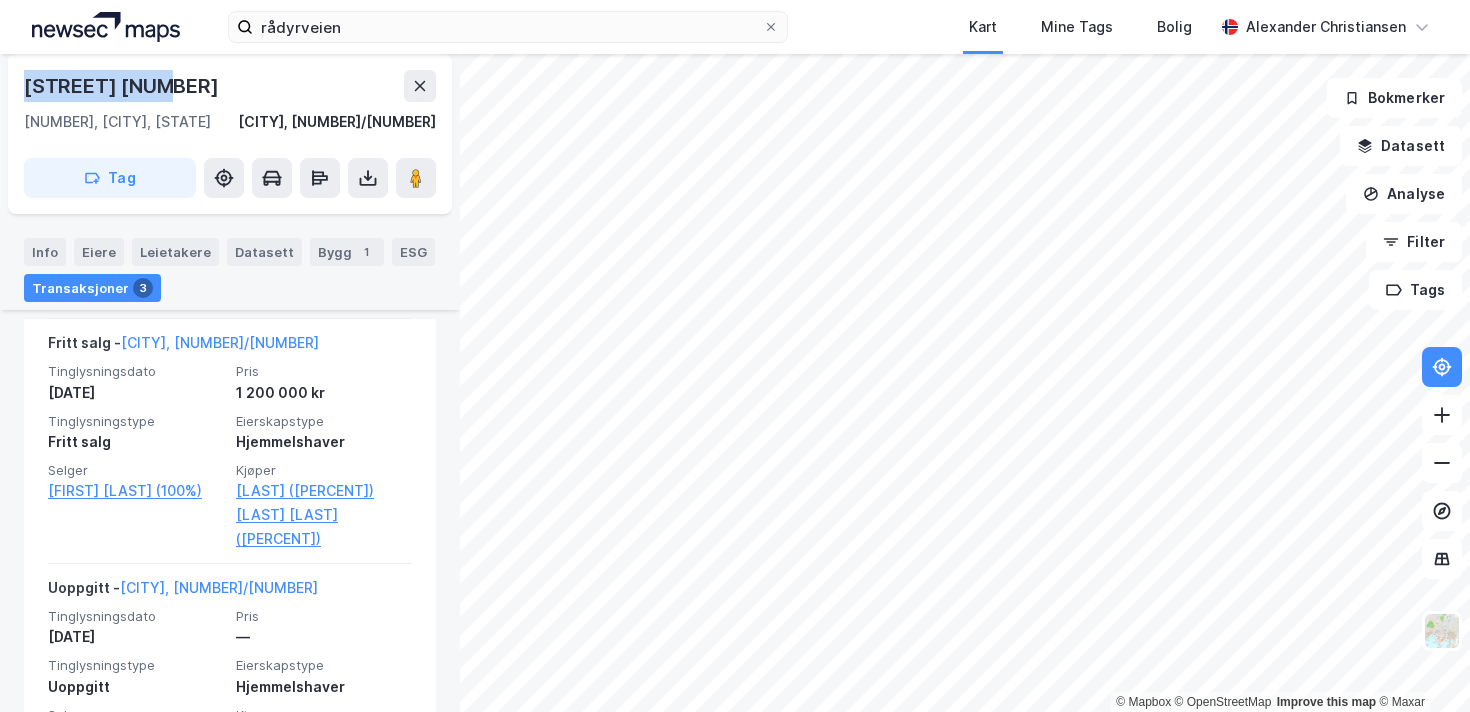 scroll, scrollTop: 720, scrollLeft: 0, axis: vertical 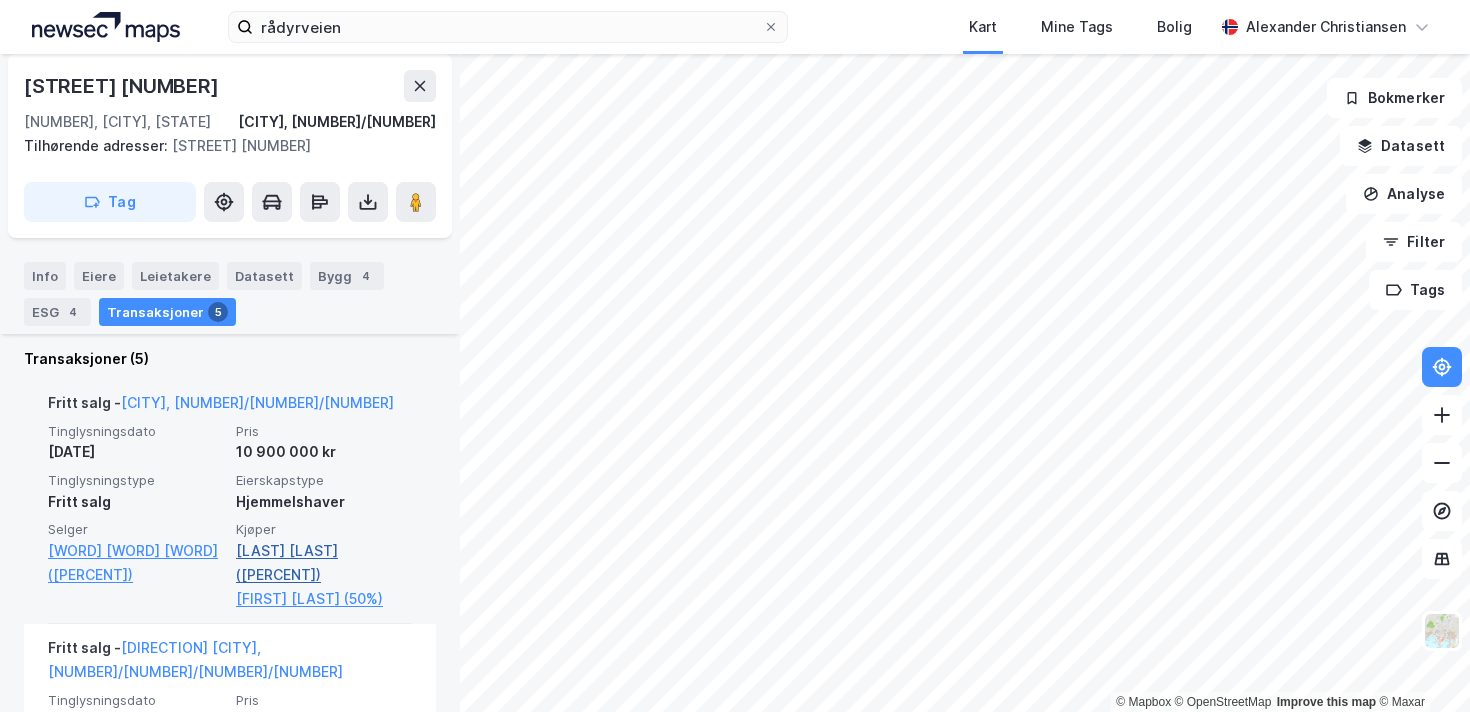 click on "[LAST] [LAST] ([PERCENT])" at bounding box center [324, 563] 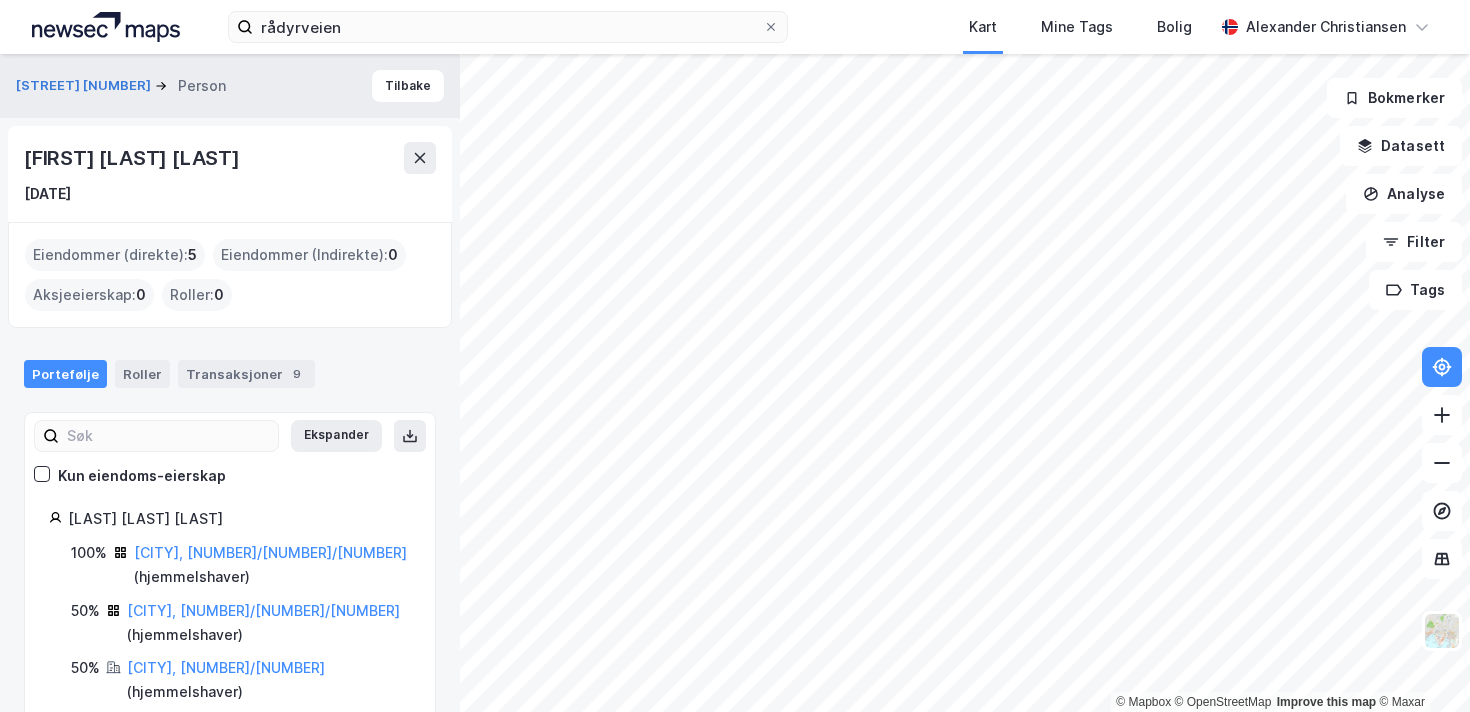 scroll, scrollTop: 86, scrollLeft: 0, axis: vertical 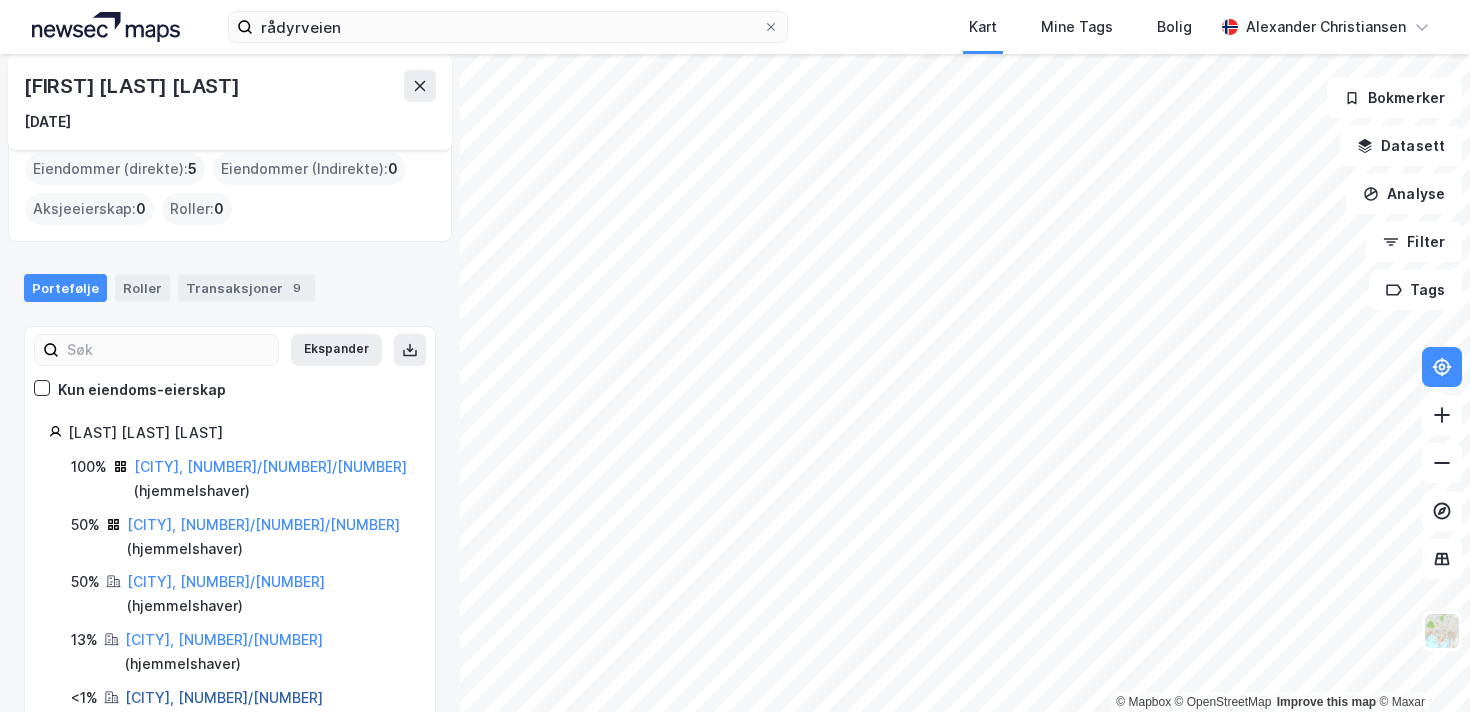 click on "[CITY], [NUMBER]/[NUMBER]" at bounding box center [224, 697] 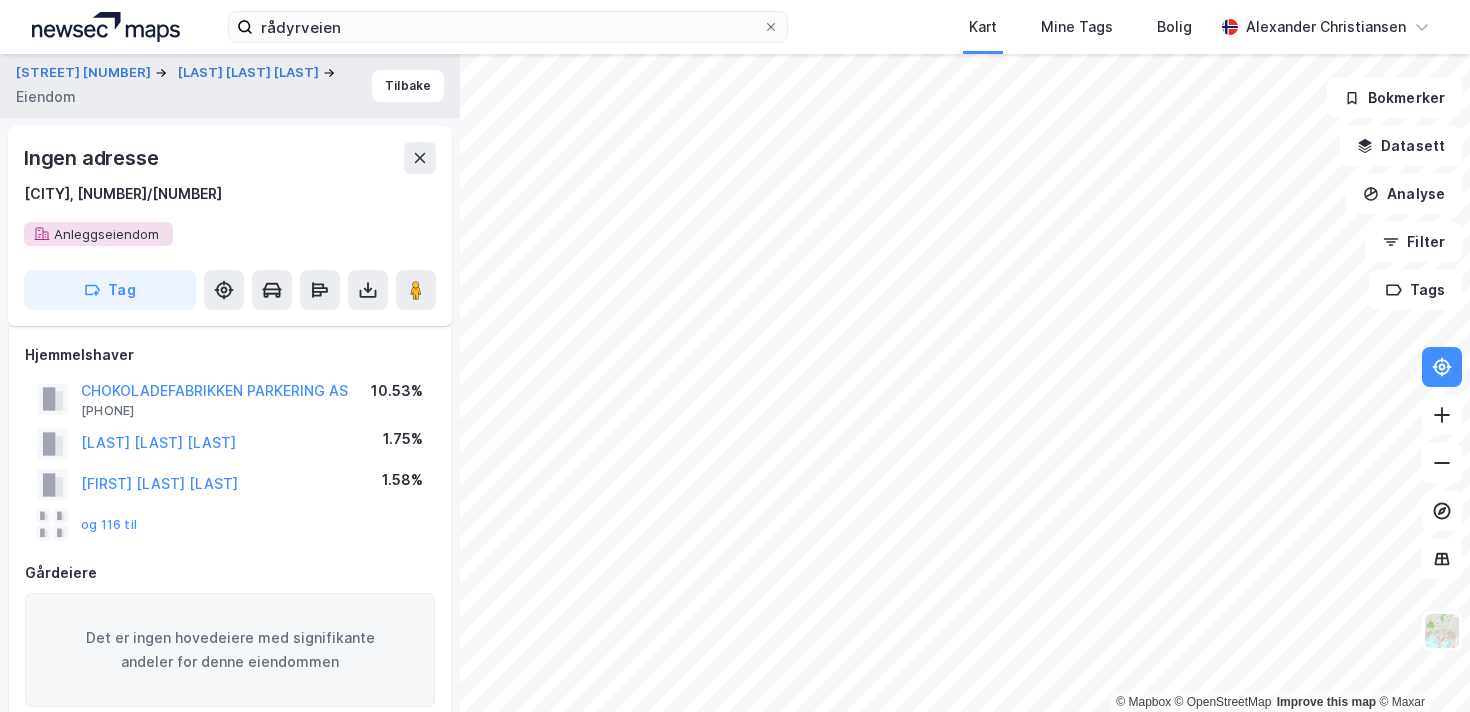 scroll, scrollTop: 587, scrollLeft: 0, axis: vertical 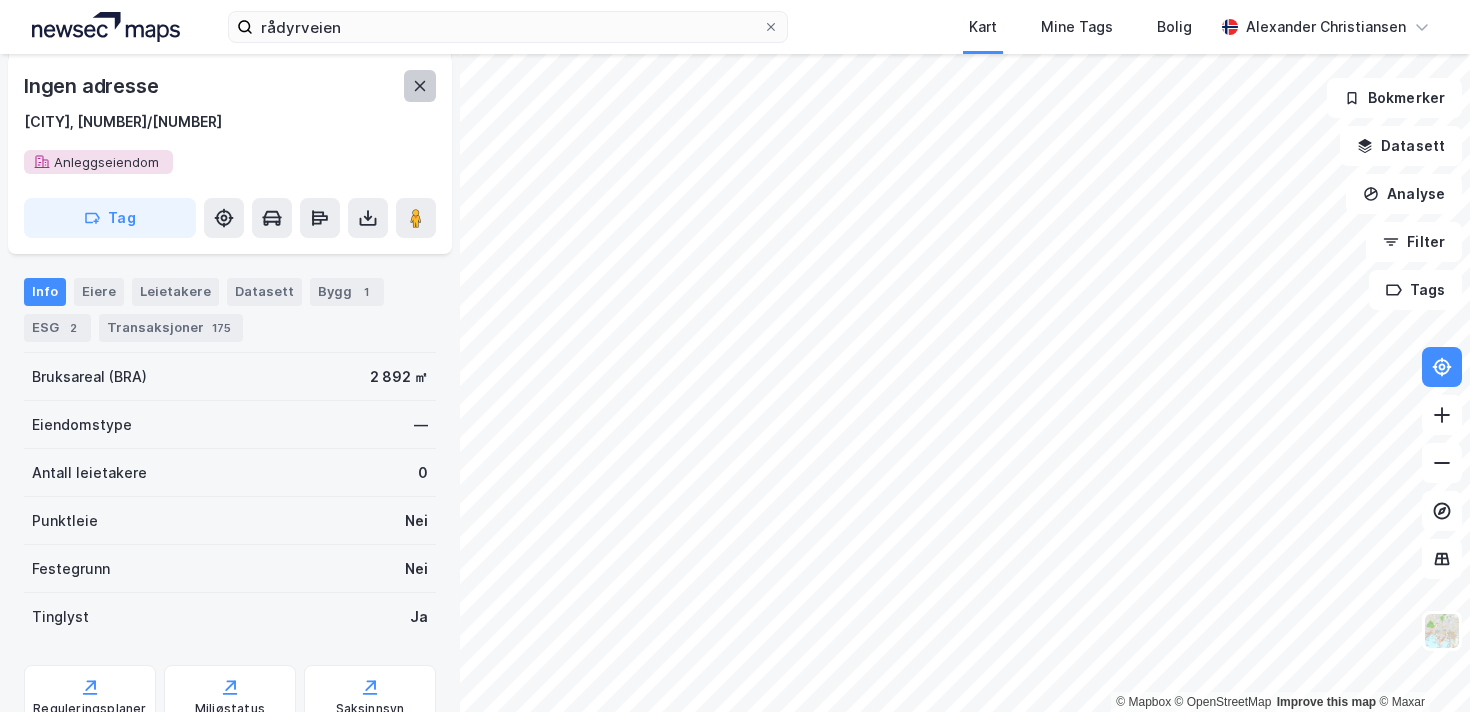 click at bounding box center (420, 86) 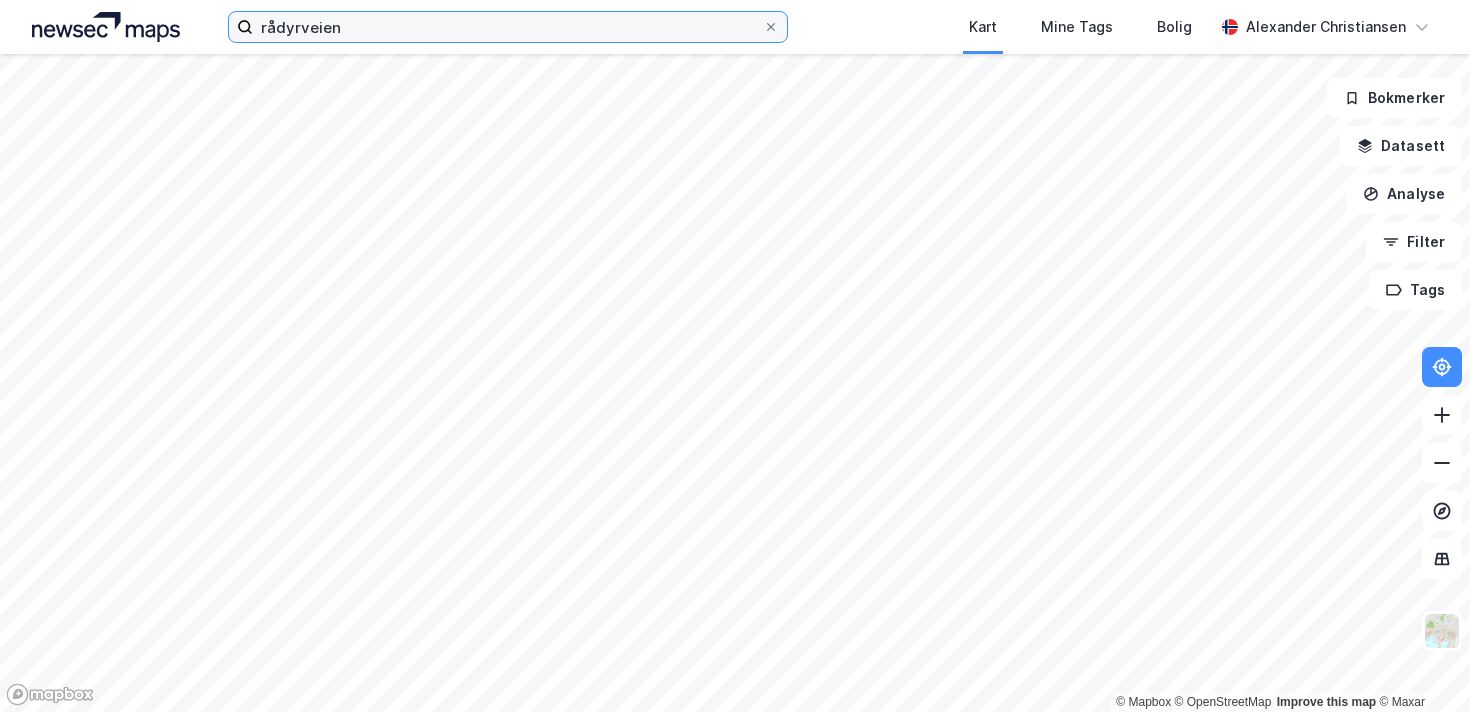 click on "rådyrveien" at bounding box center (508, 27) 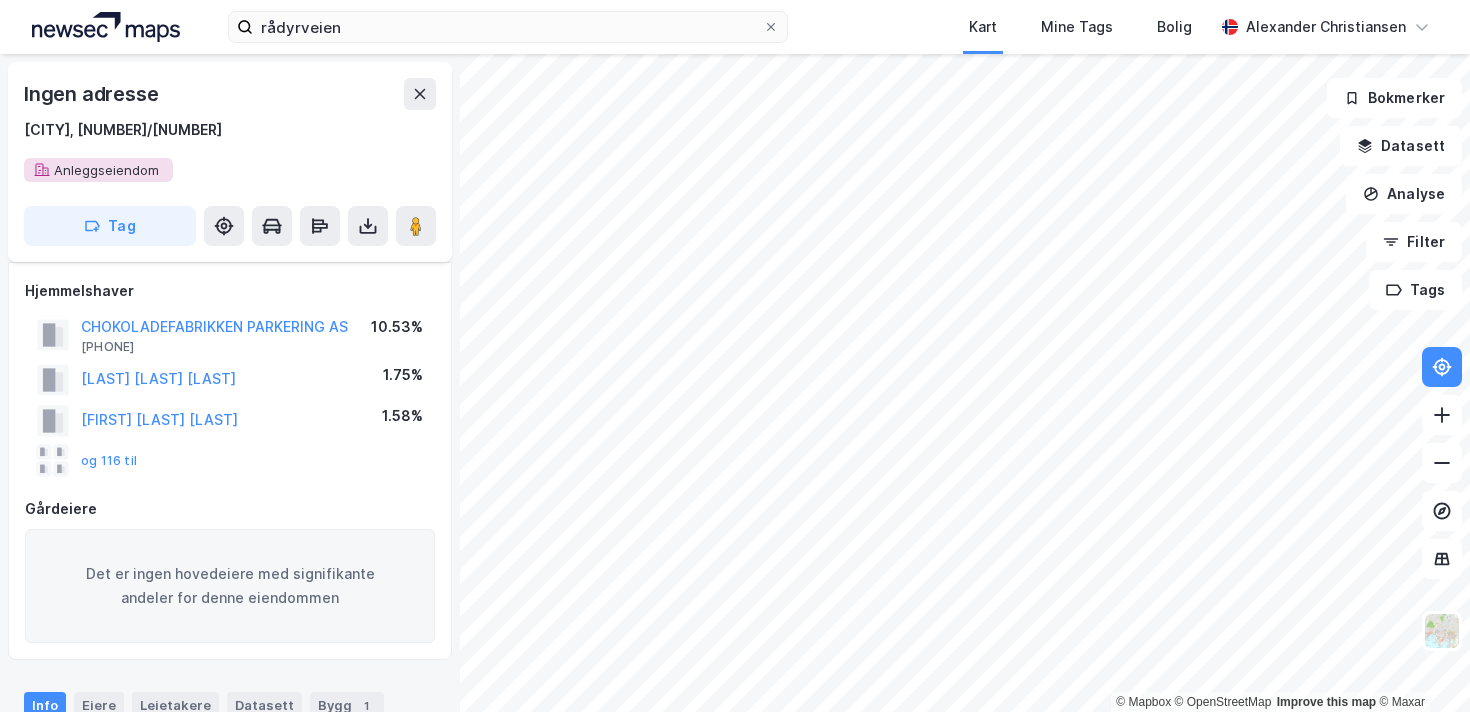 scroll, scrollTop: 587, scrollLeft: 0, axis: vertical 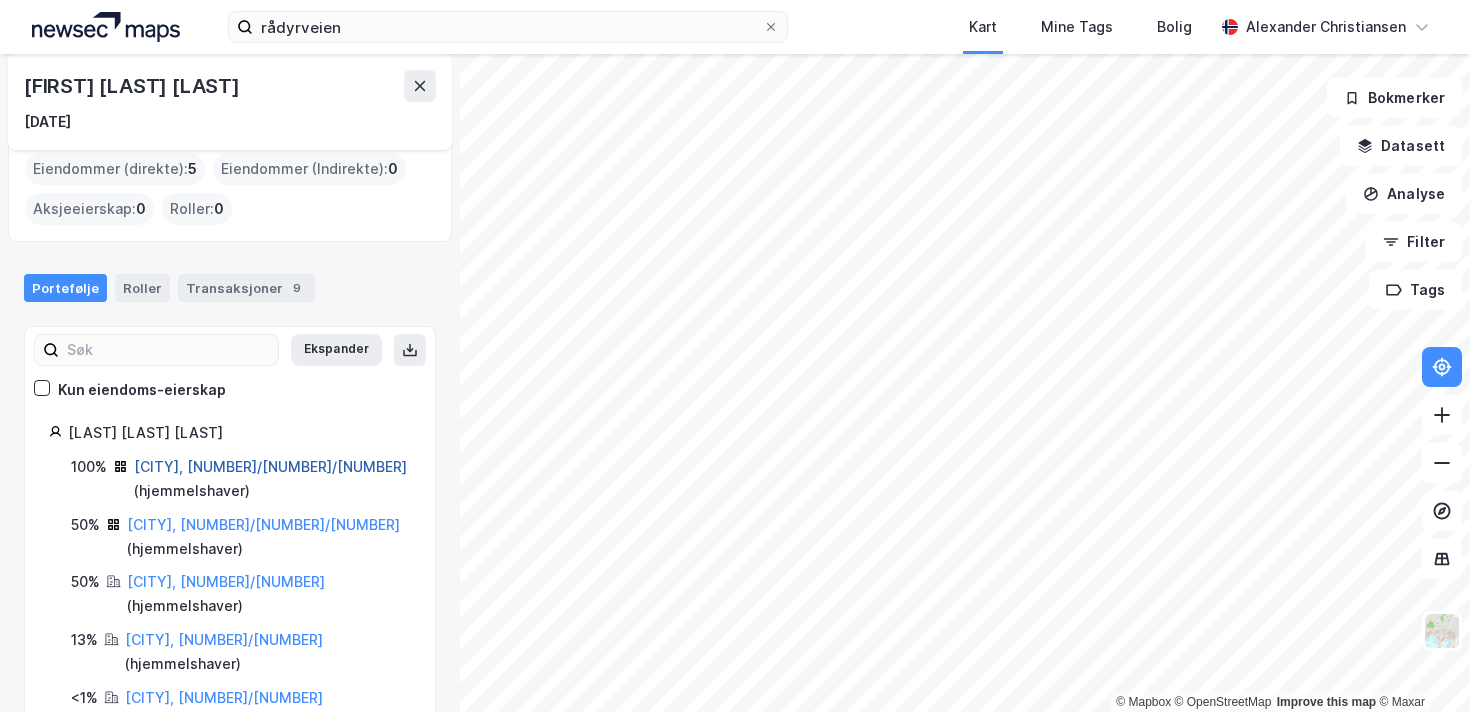 click on "[CITY], [NUMBER]/[NUMBER]/[NUMBER]" at bounding box center (270, 466) 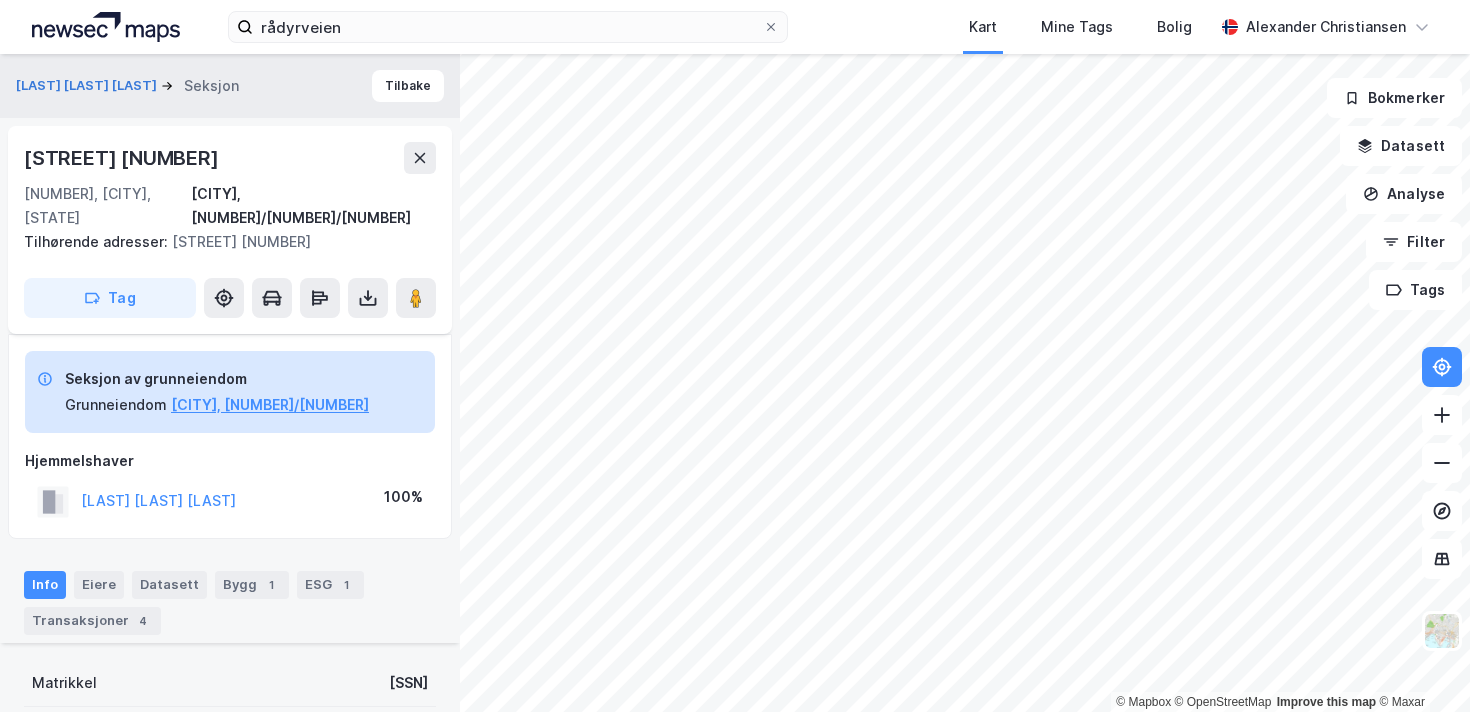scroll, scrollTop: 315, scrollLeft: 0, axis: vertical 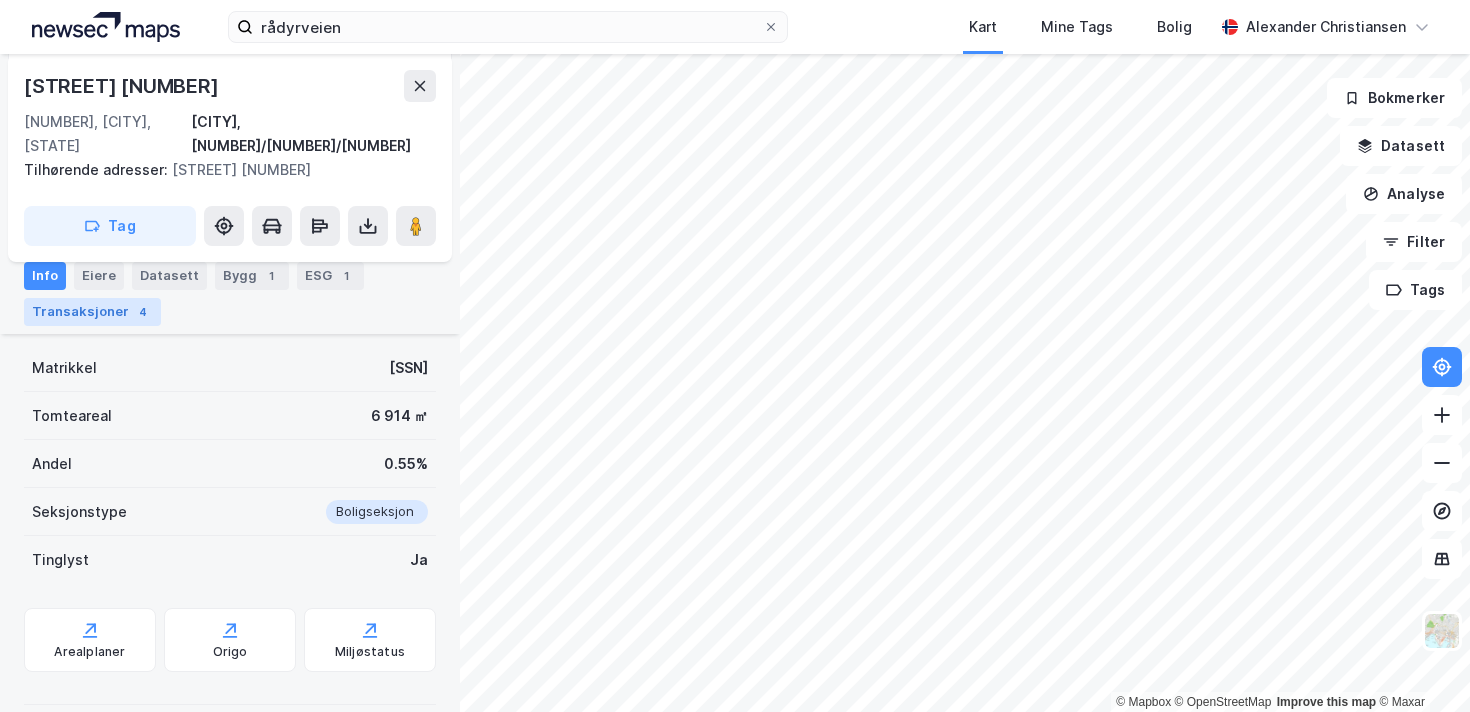click on "Transaksjoner 4" at bounding box center (92, 312) 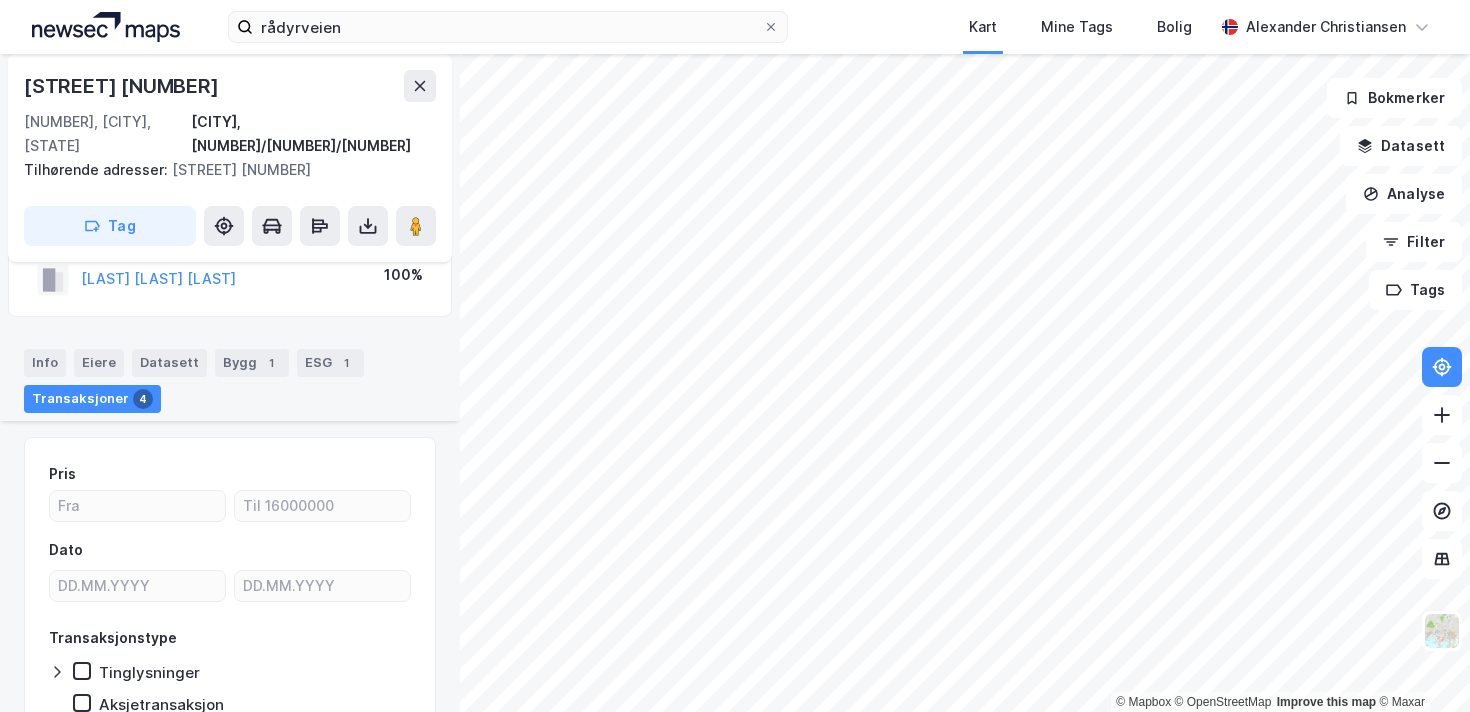 scroll, scrollTop: 0, scrollLeft: 0, axis: both 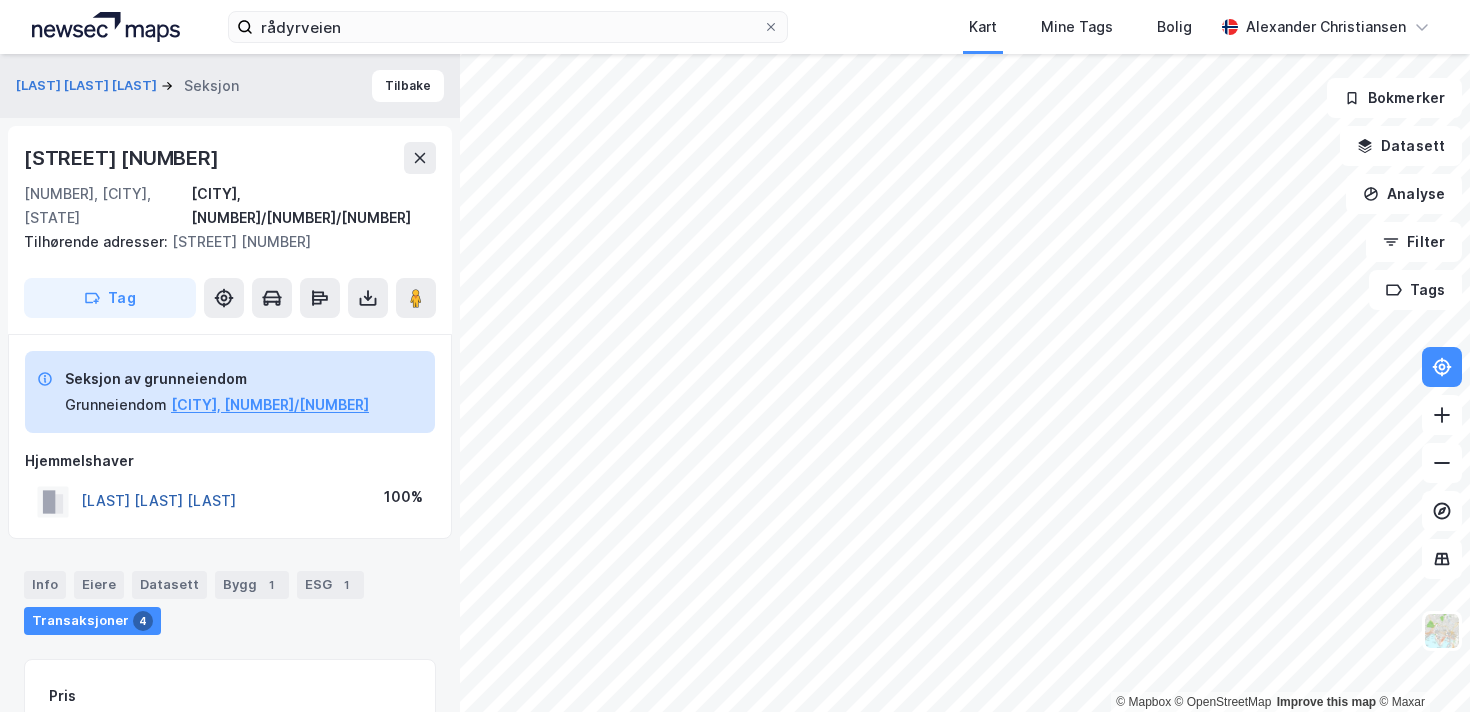 click on "[LAST] [LAST] [LAST]" at bounding box center (0, 0) 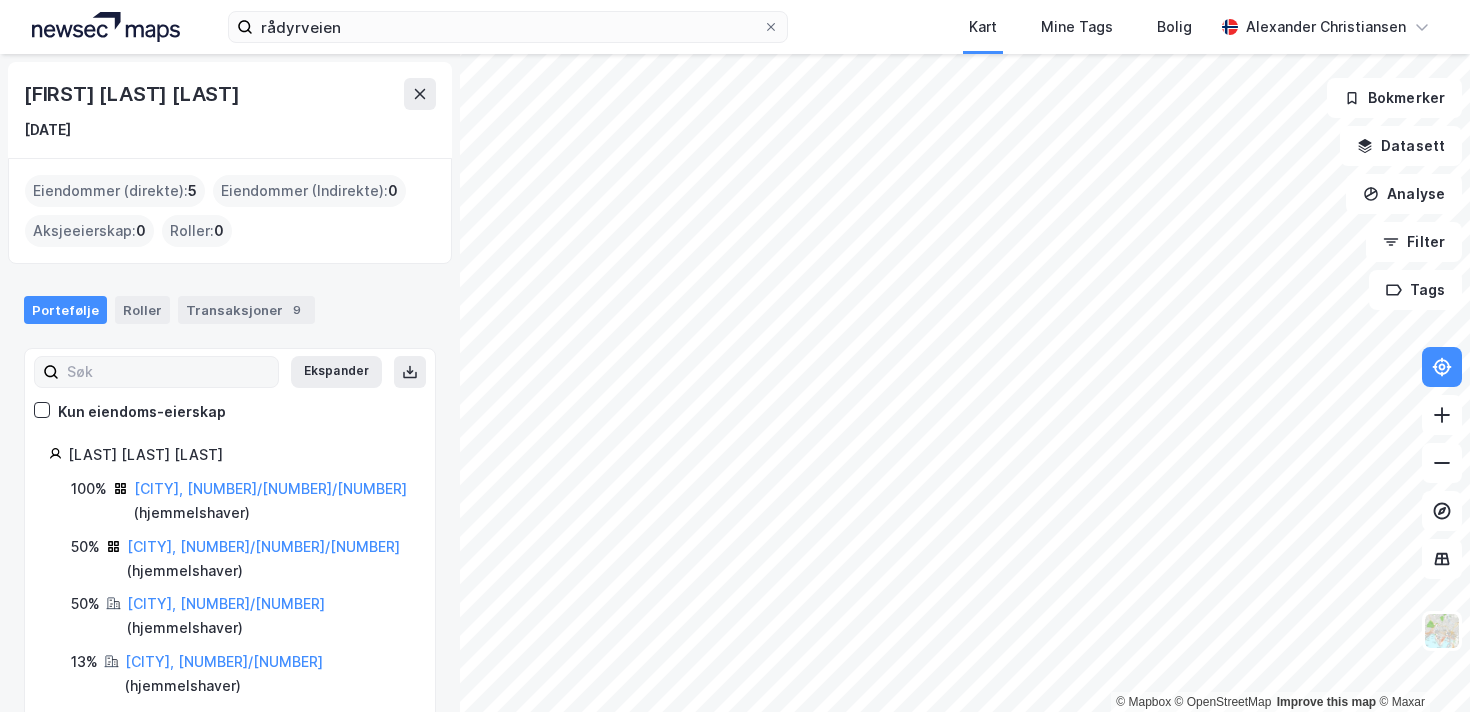 scroll, scrollTop: 22, scrollLeft: 0, axis: vertical 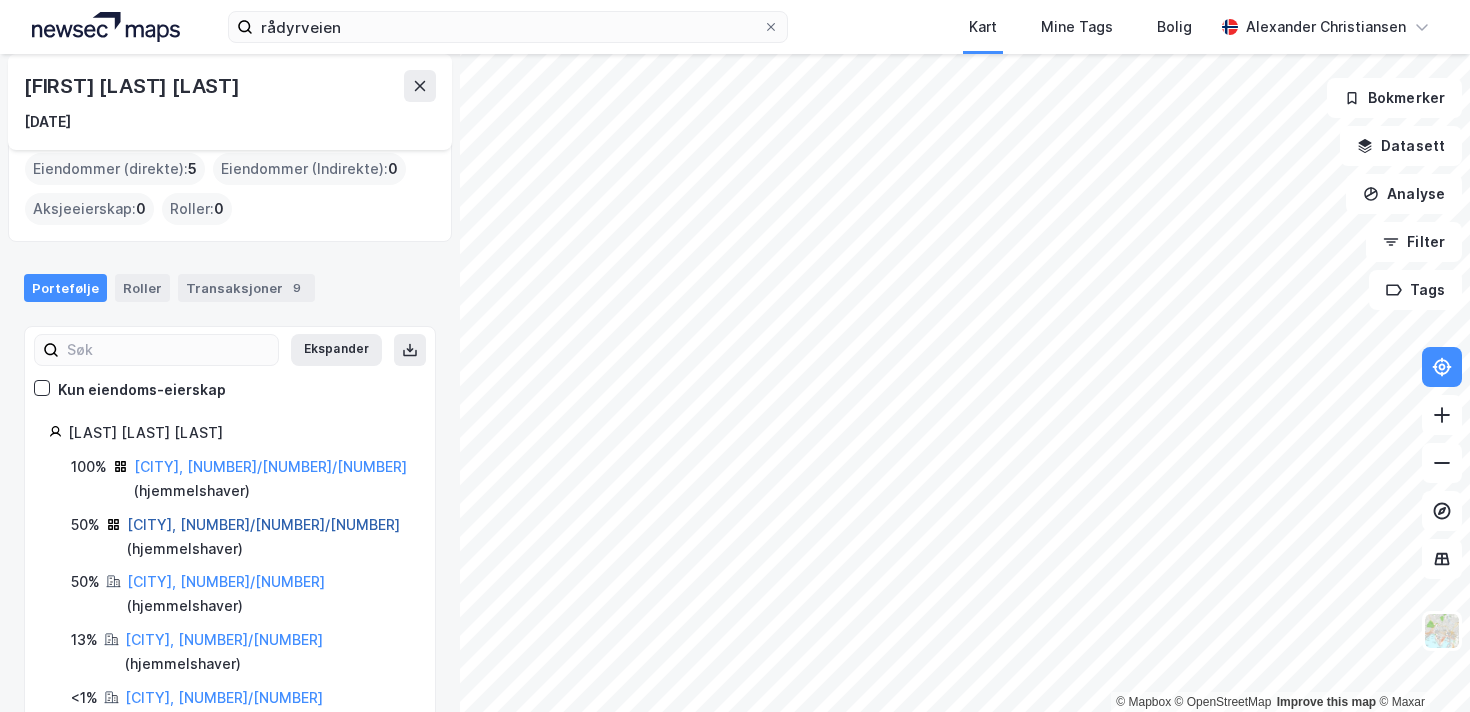 click on "[CITY], [NUMBER]/[NUMBER]/[NUMBER]" at bounding box center (263, 524) 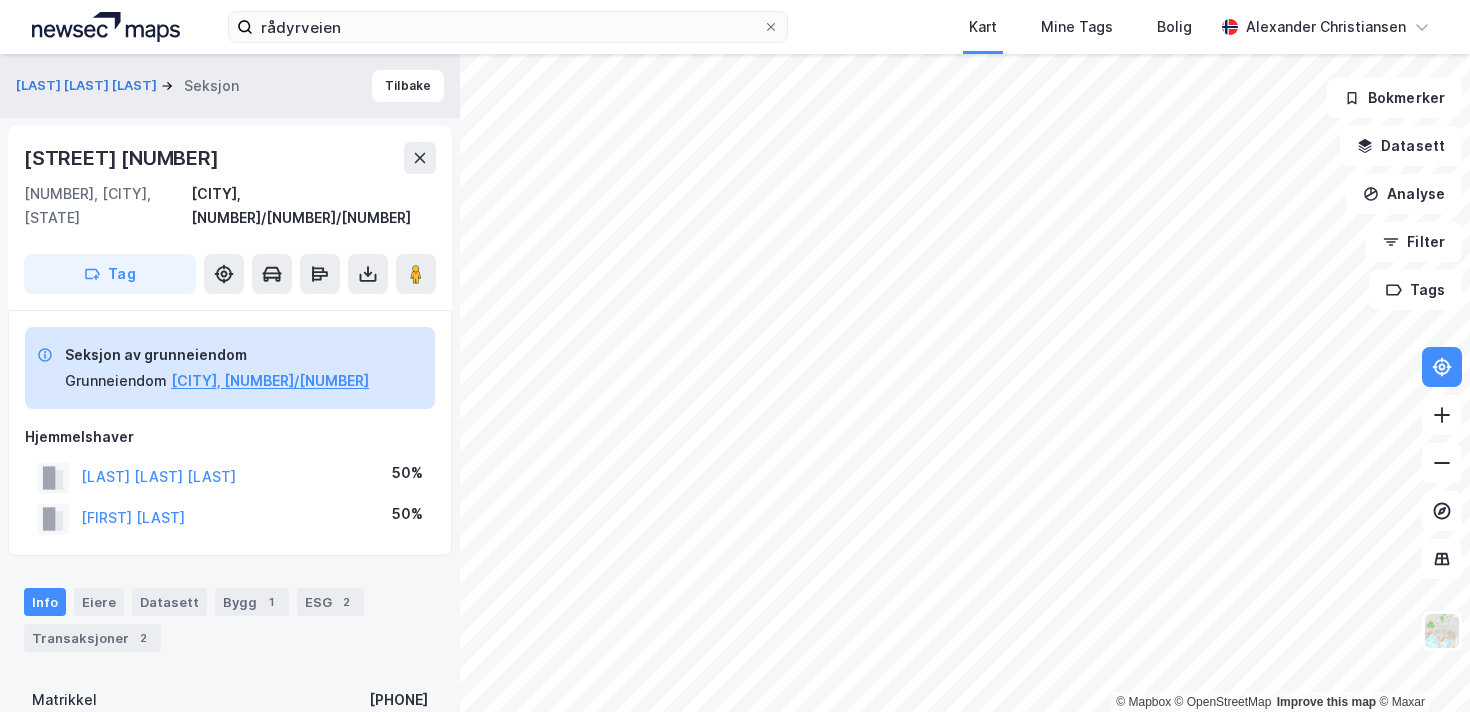 scroll, scrollTop: 15, scrollLeft: 0, axis: vertical 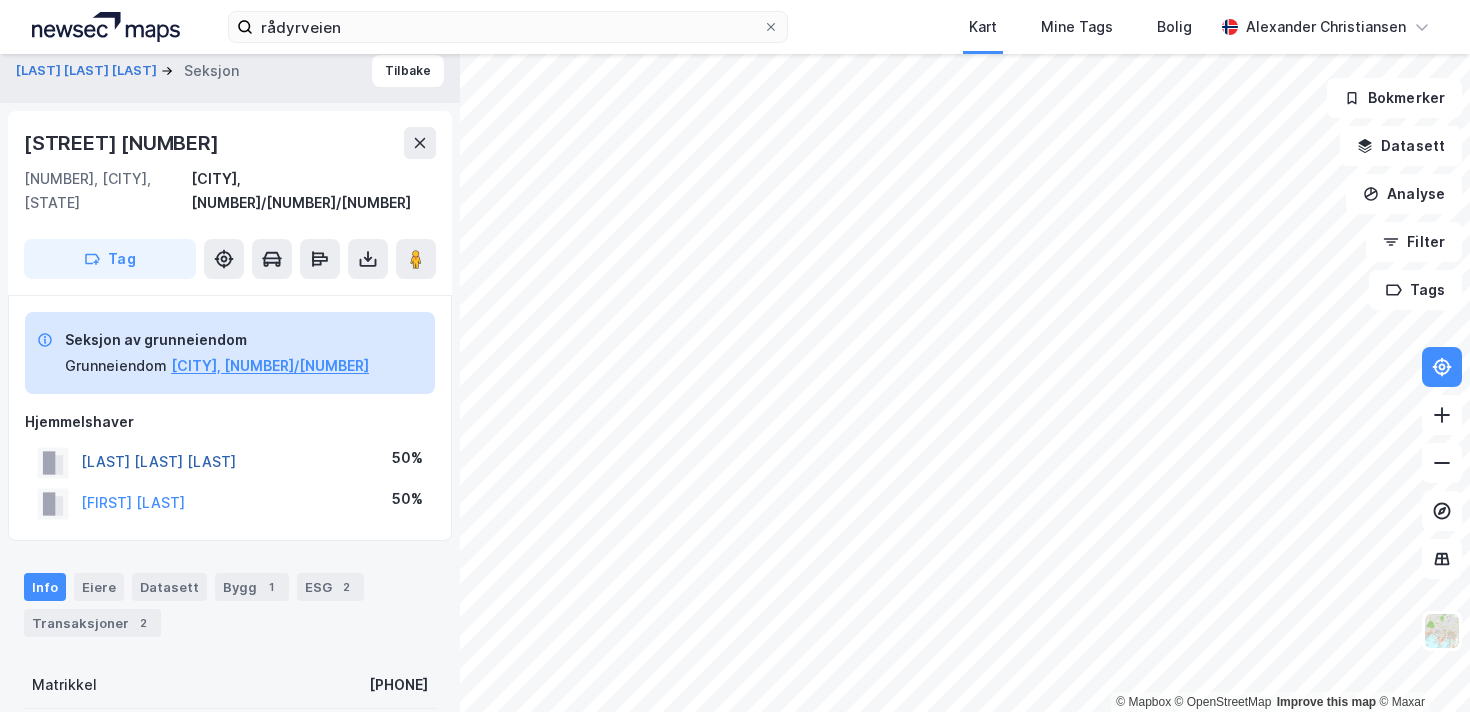 click on "[LAST] [LAST] [LAST]" at bounding box center (0, 0) 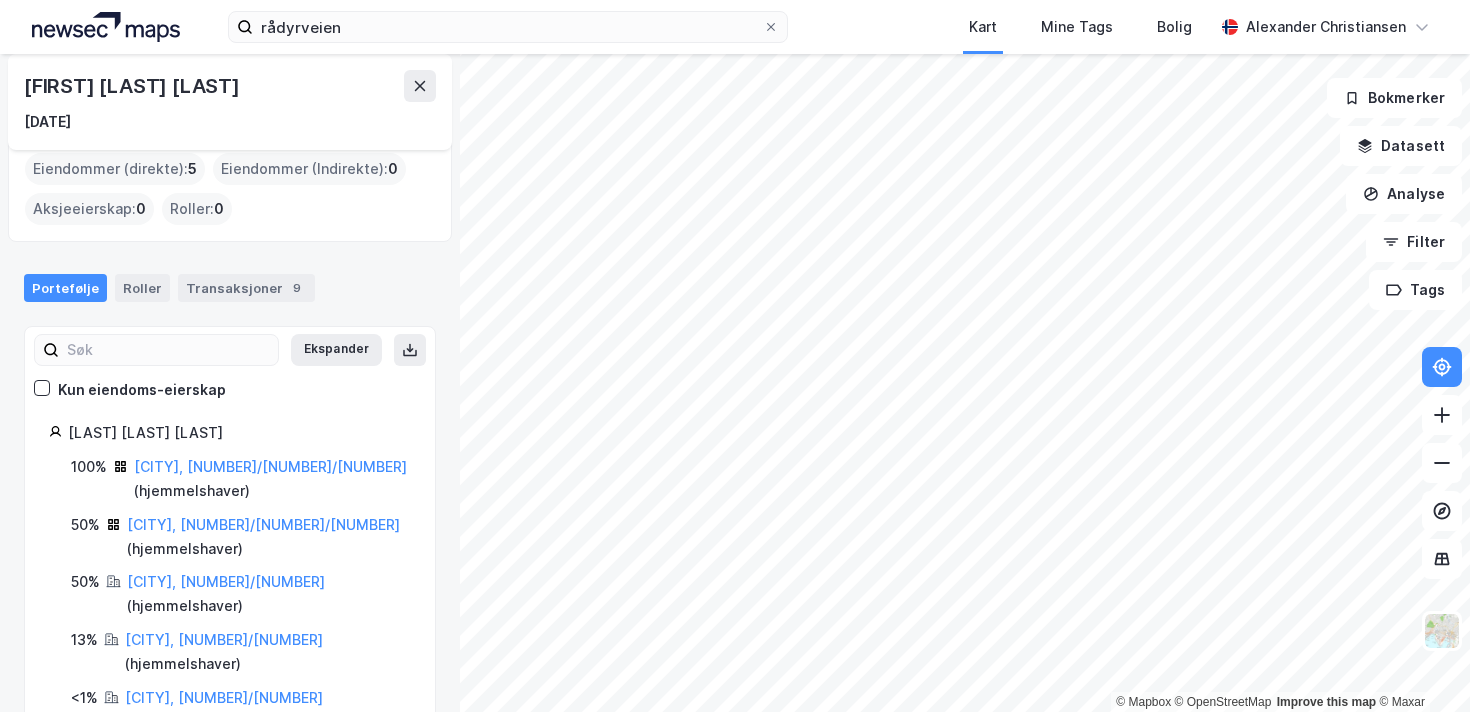 scroll, scrollTop: 21, scrollLeft: 0, axis: vertical 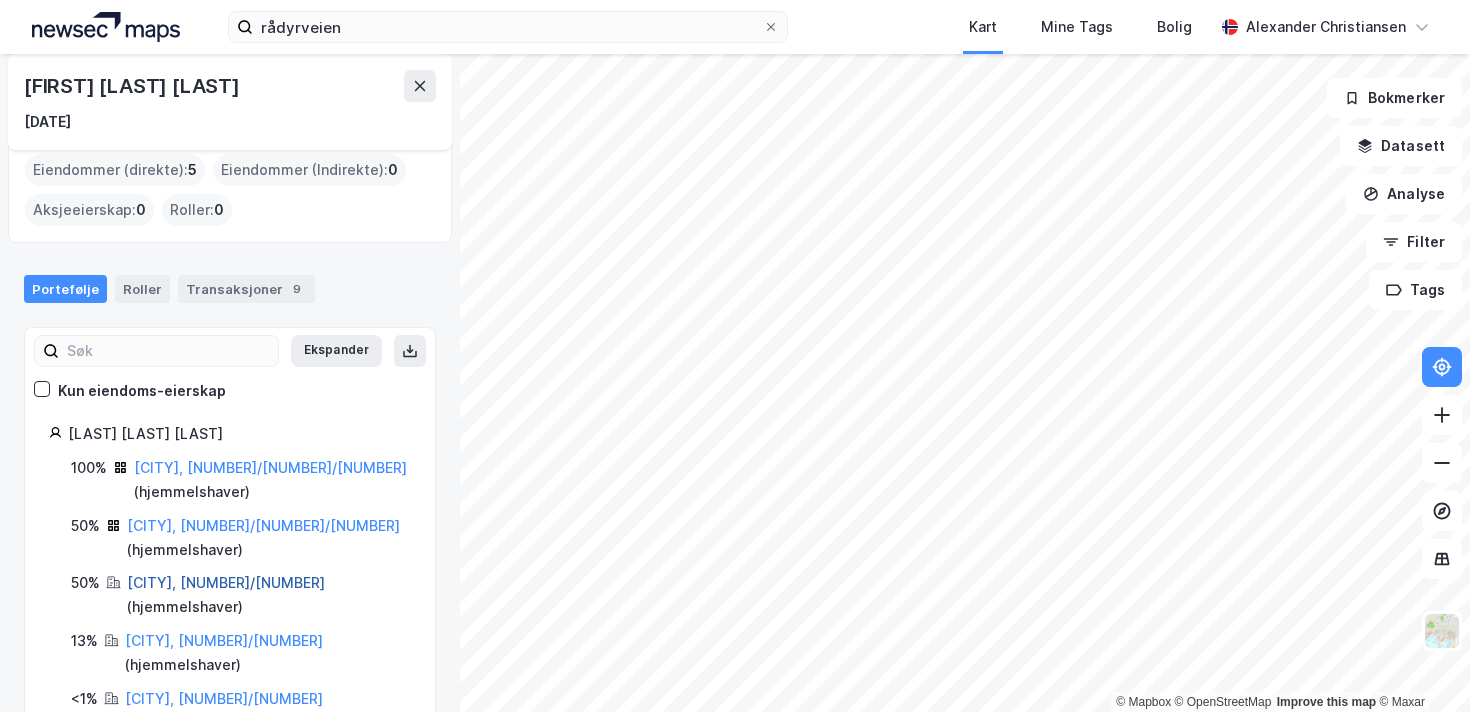 click on "[CITY], [NUMBER]/[NUMBER]" at bounding box center [226, 582] 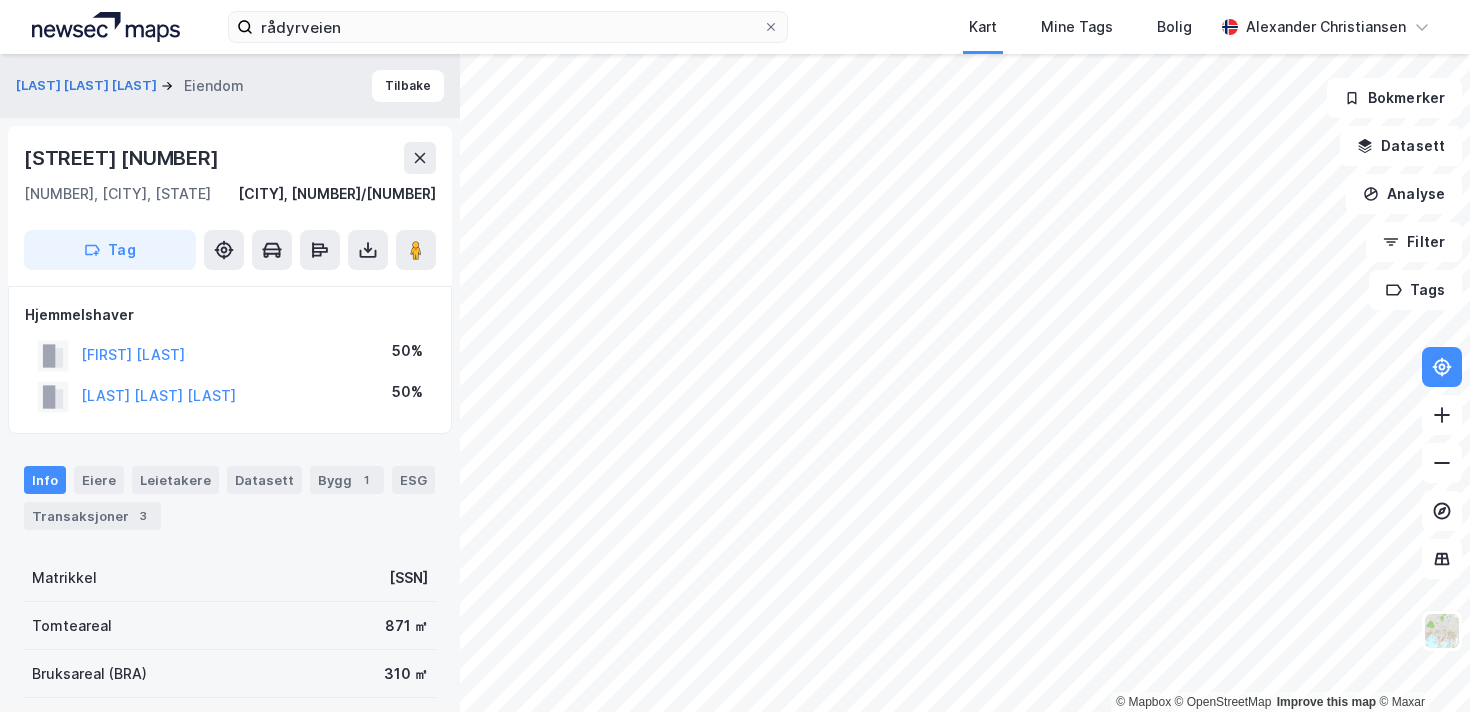scroll, scrollTop: 15, scrollLeft: 0, axis: vertical 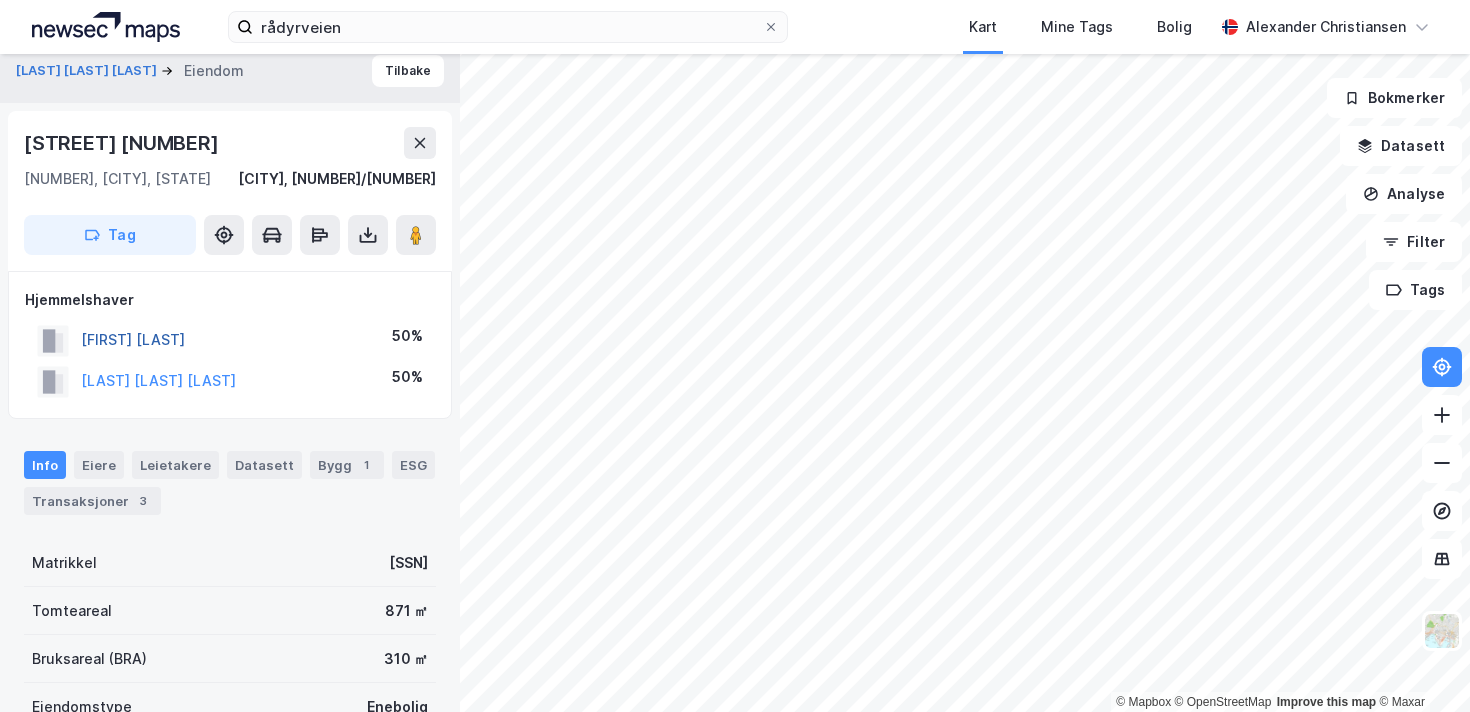 click on "[FIRST] [LAST]" at bounding box center [0, 0] 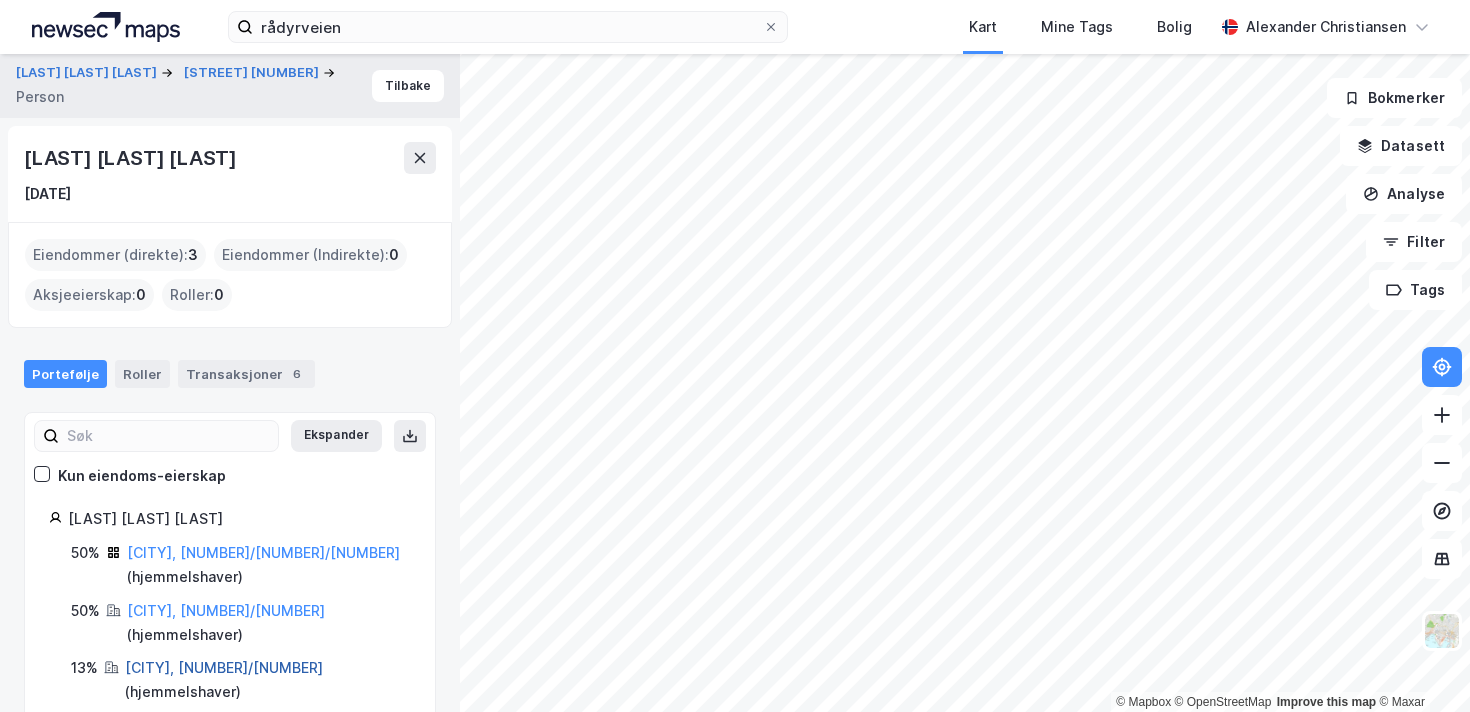 click on "[CITY], [NUMBER]/[NUMBER]" at bounding box center (224, 667) 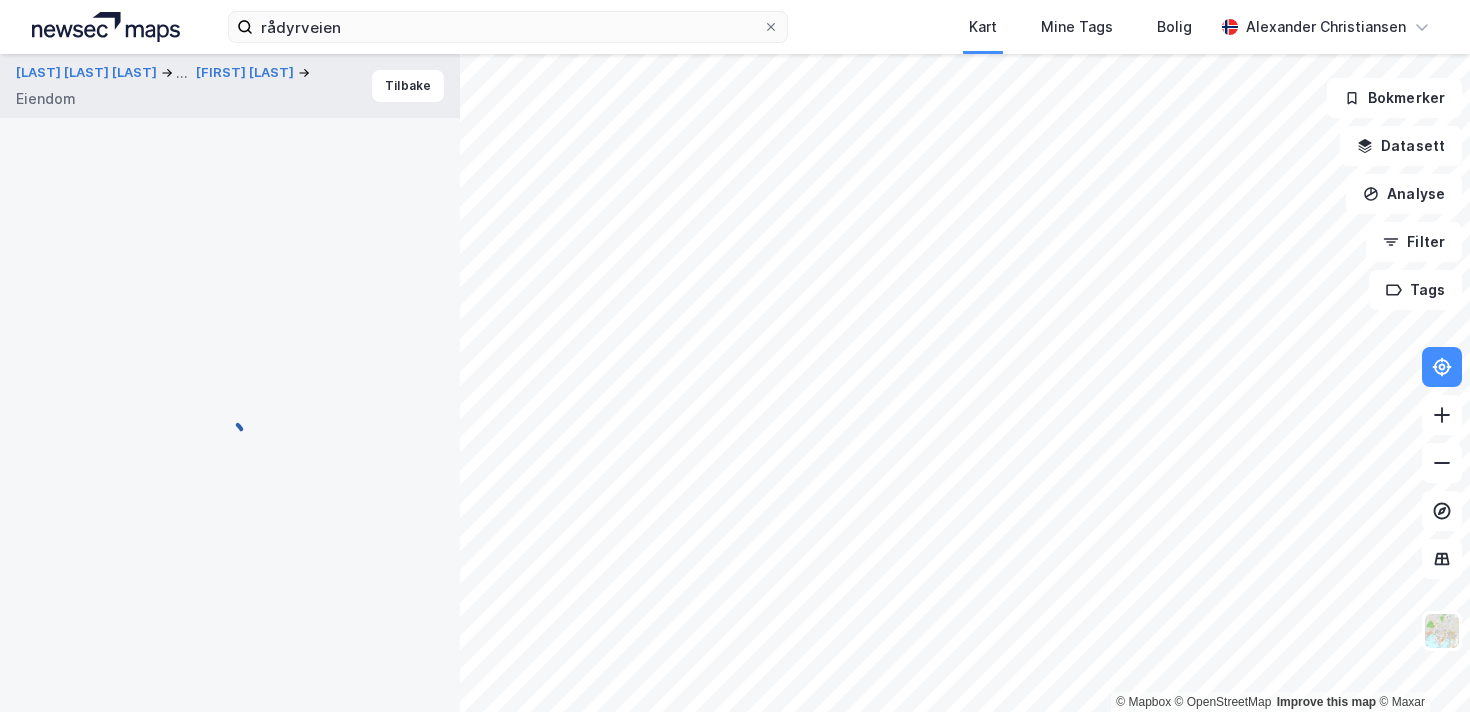 scroll, scrollTop: 15, scrollLeft: 0, axis: vertical 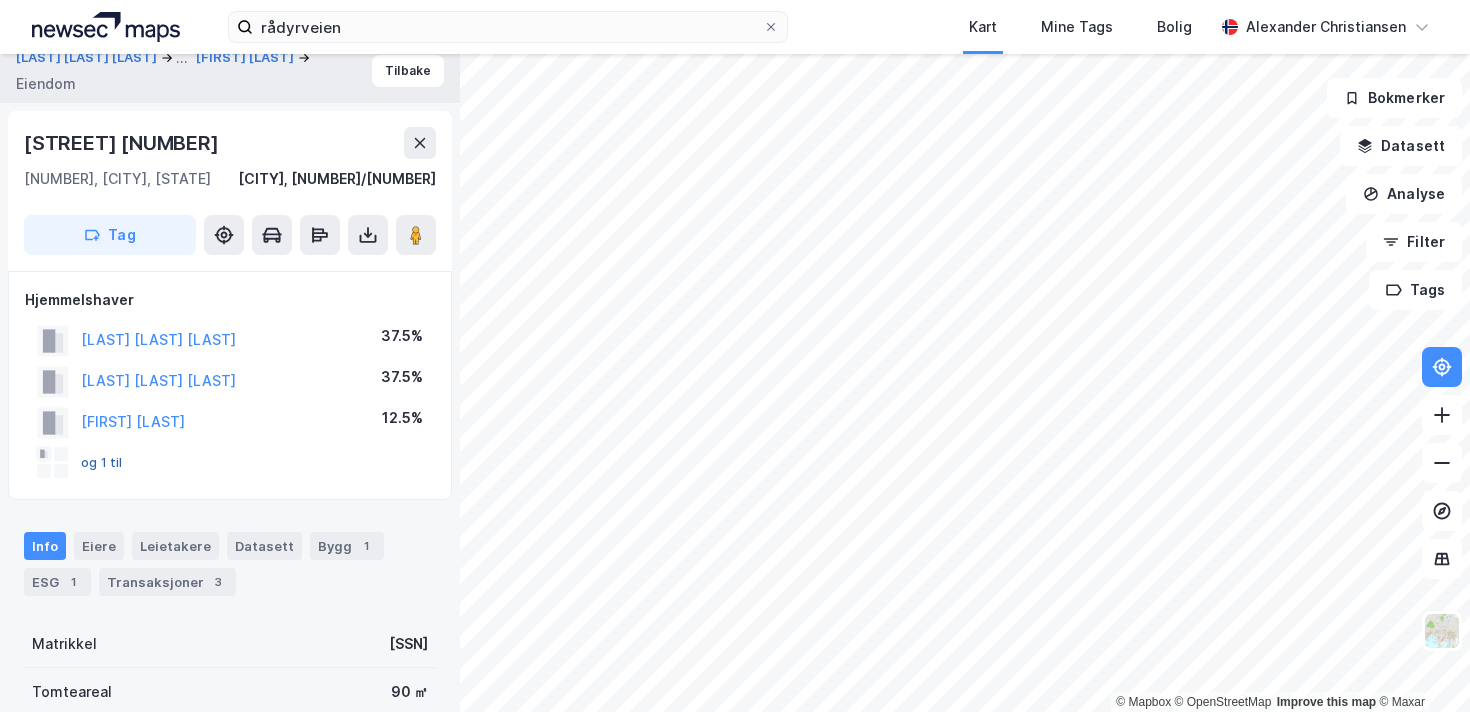 click on "og 1 til" at bounding box center [0, 0] 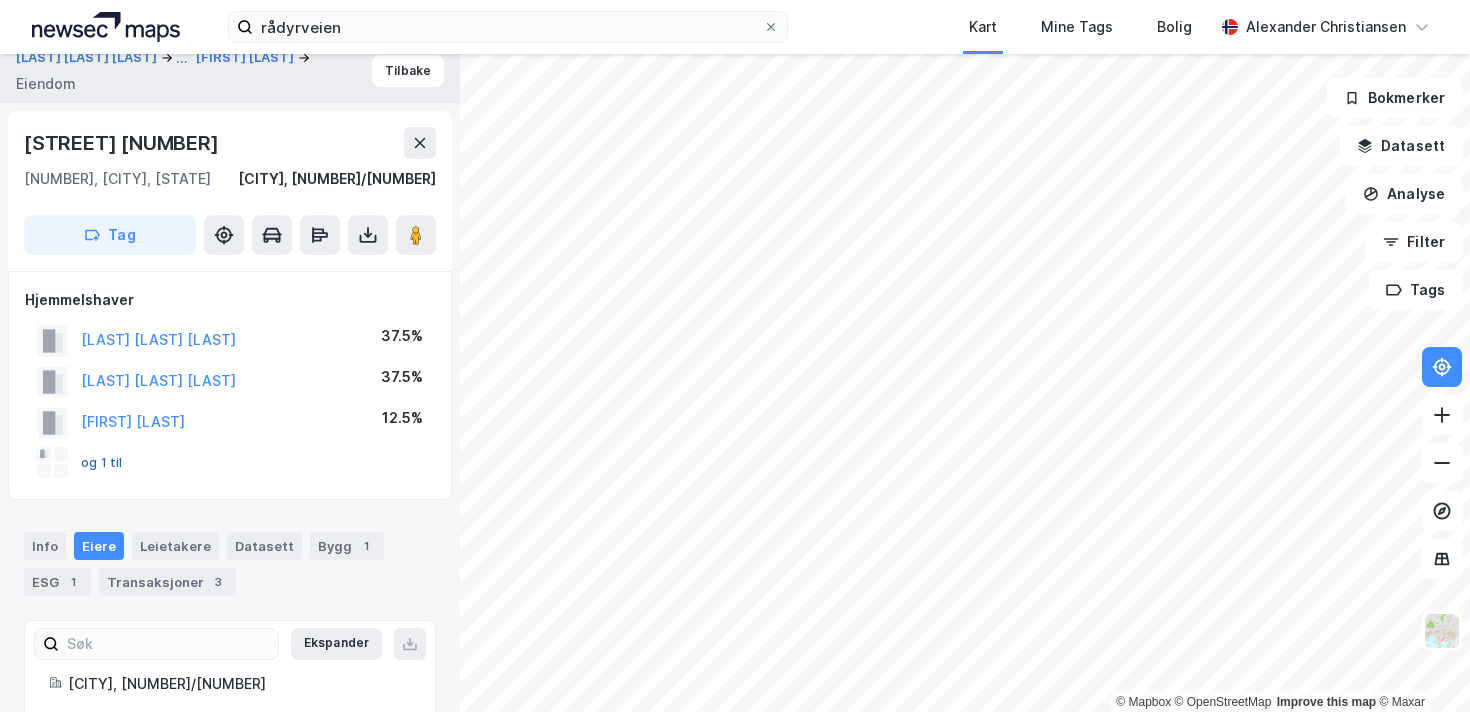 scroll, scrollTop: 90, scrollLeft: 0, axis: vertical 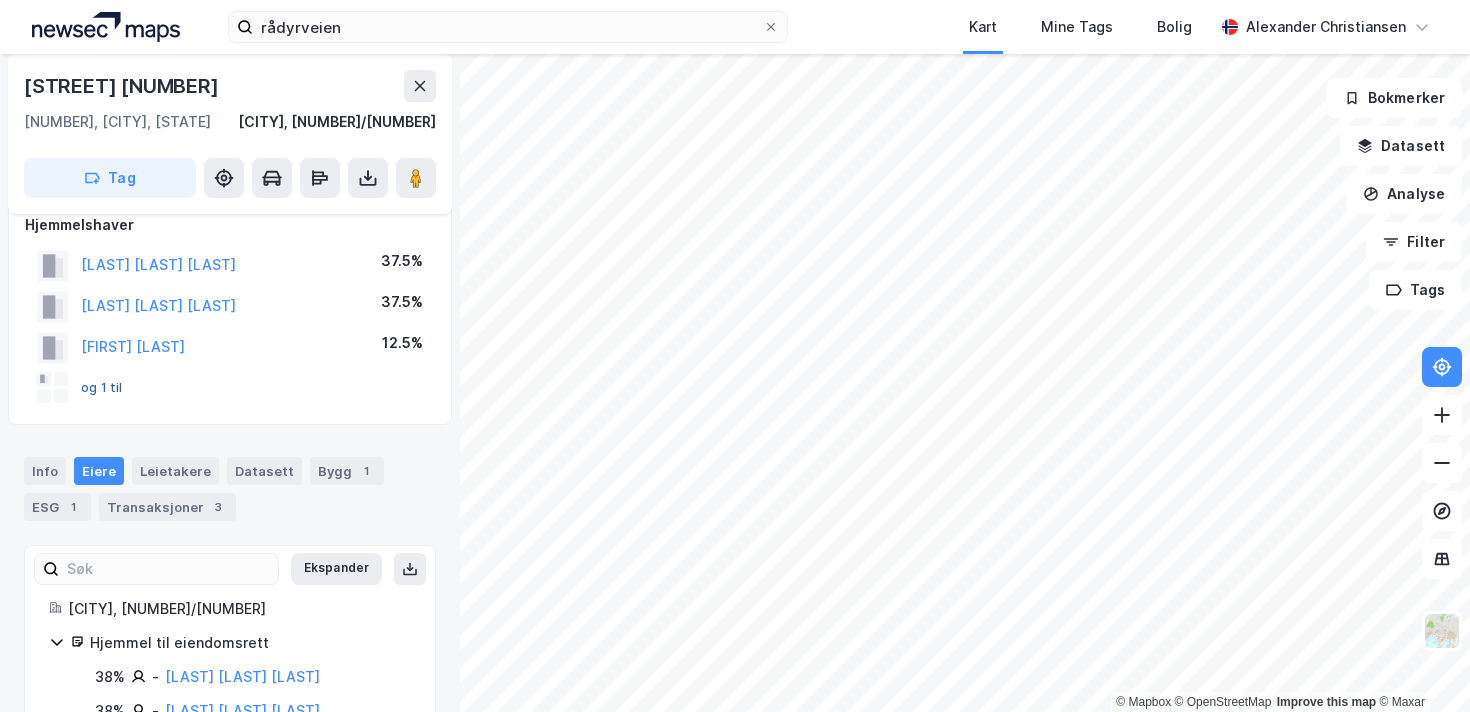 click on "og 1 til" at bounding box center (0, 0) 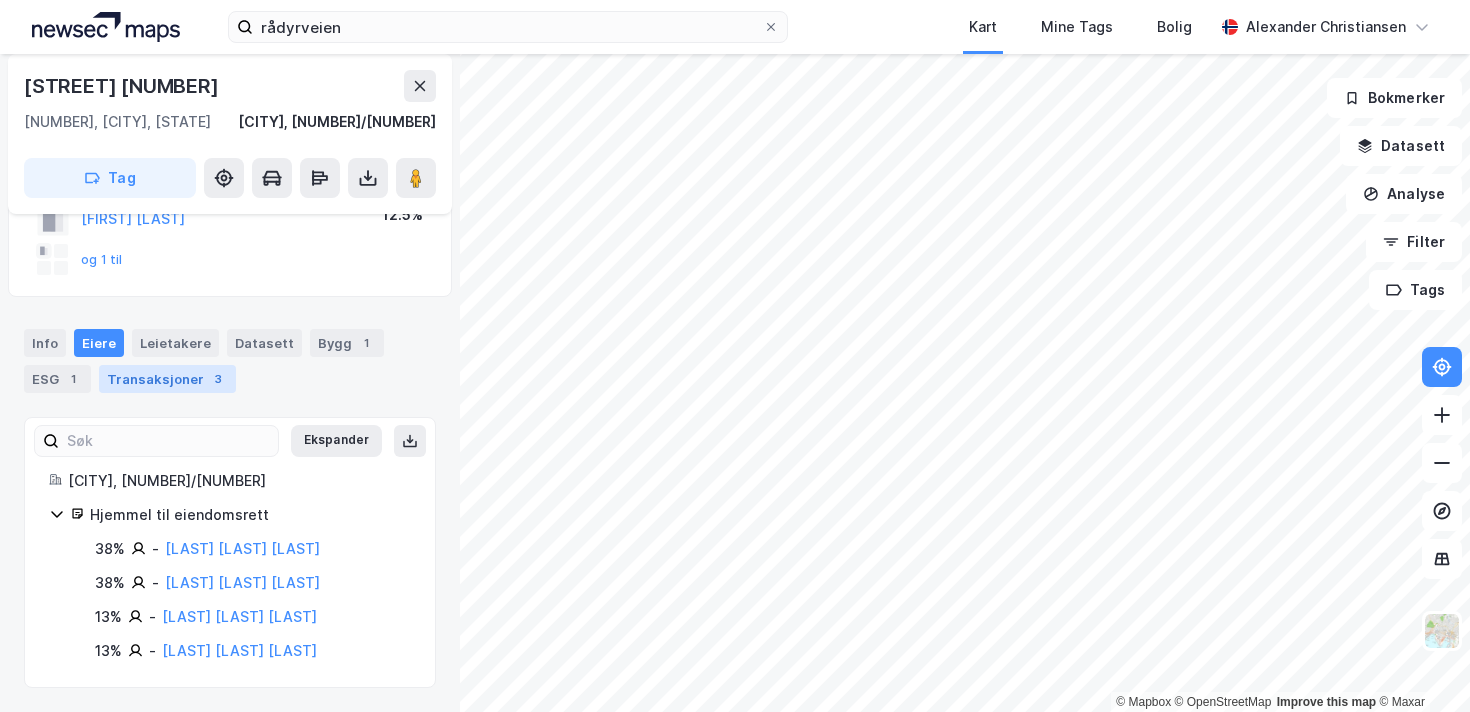 click on "Transaksjoner 3" at bounding box center (167, 379) 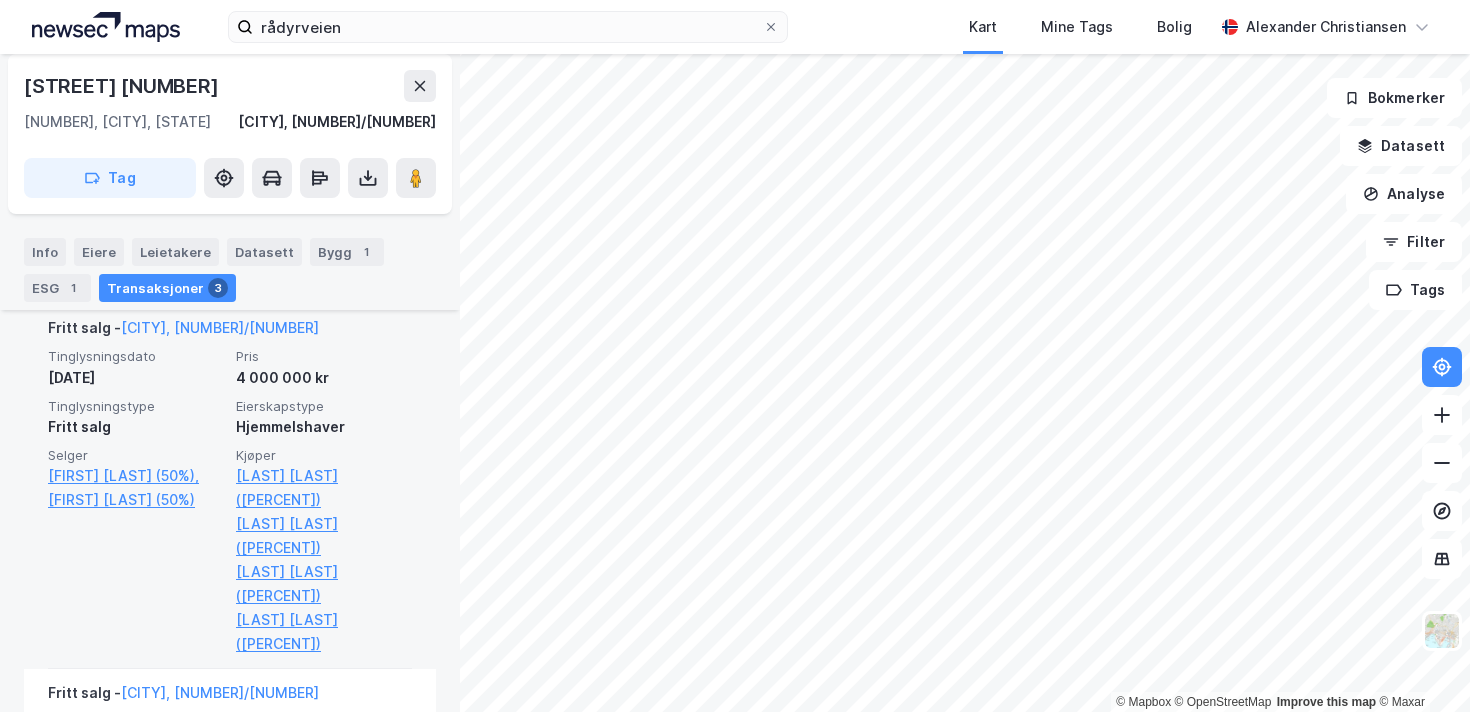 scroll, scrollTop: 679, scrollLeft: 0, axis: vertical 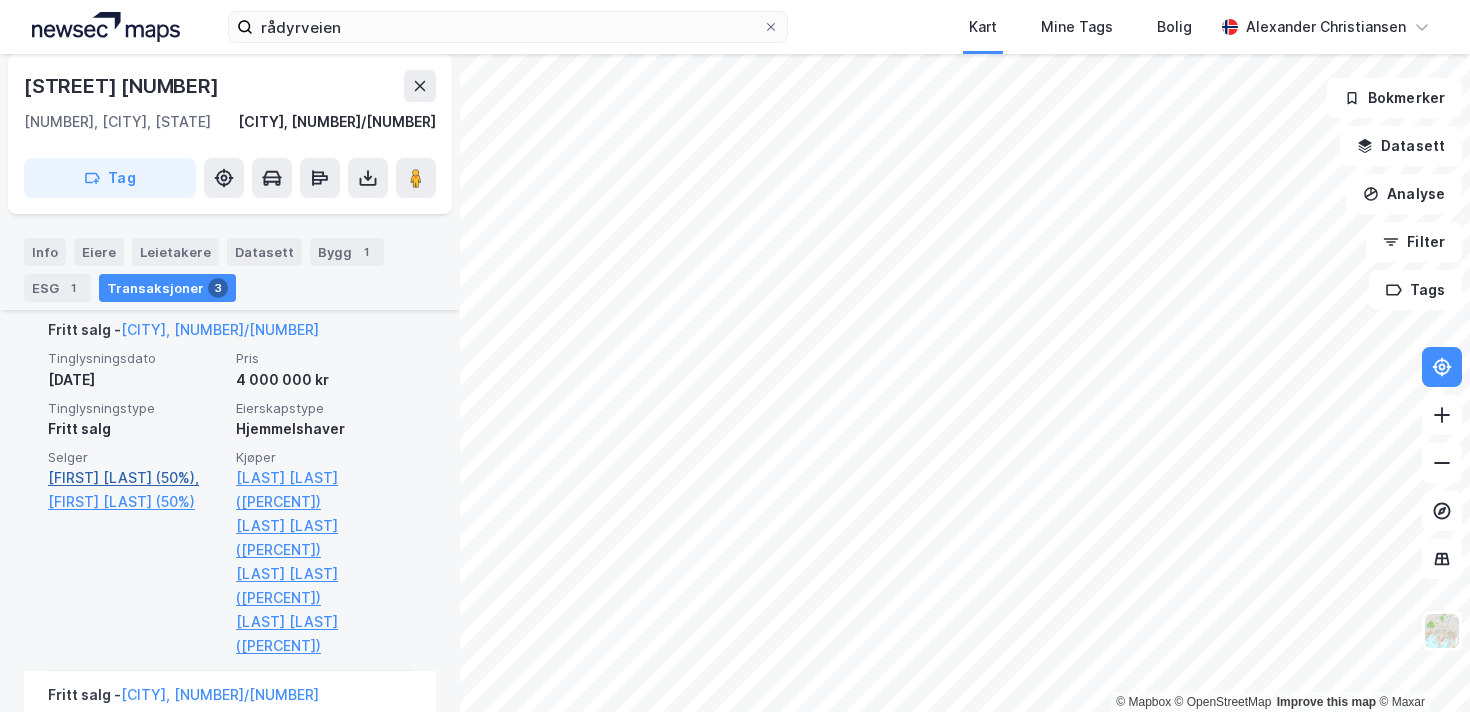 click on "[FIRST] [LAST] (50%)," at bounding box center [136, 478] 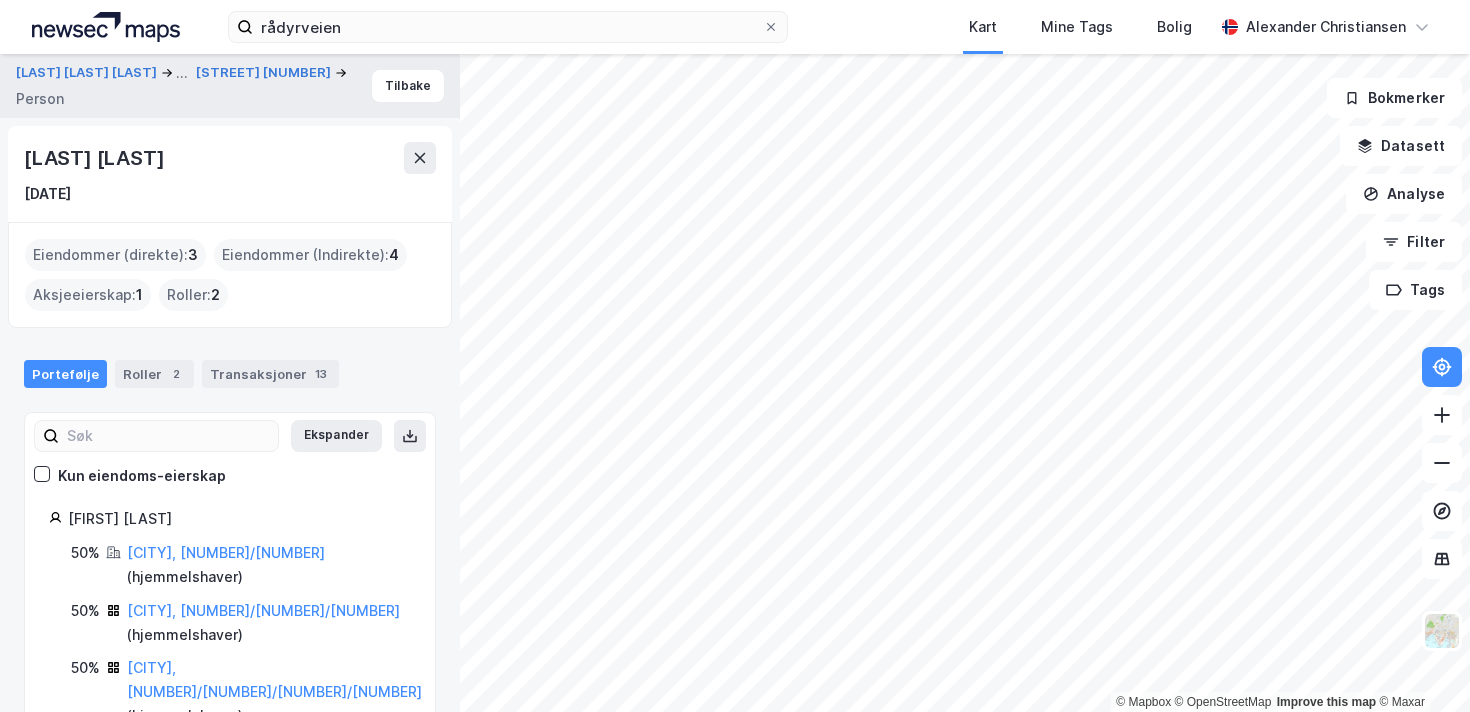 scroll, scrollTop: 96, scrollLeft: 0, axis: vertical 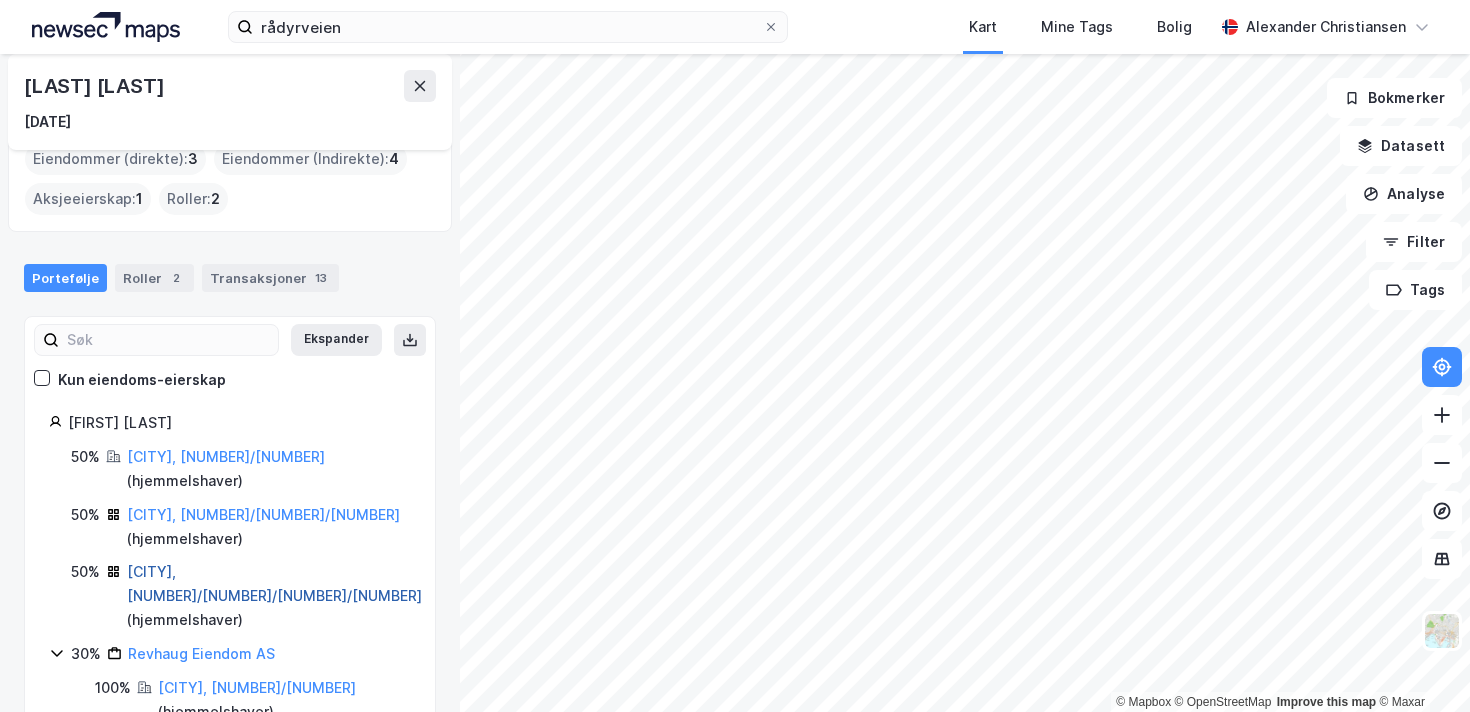 click on "[CITY], [NUMBER]/[NUMBER]/[NUMBER]/[NUMBER]" at bounding box center [274, 583] 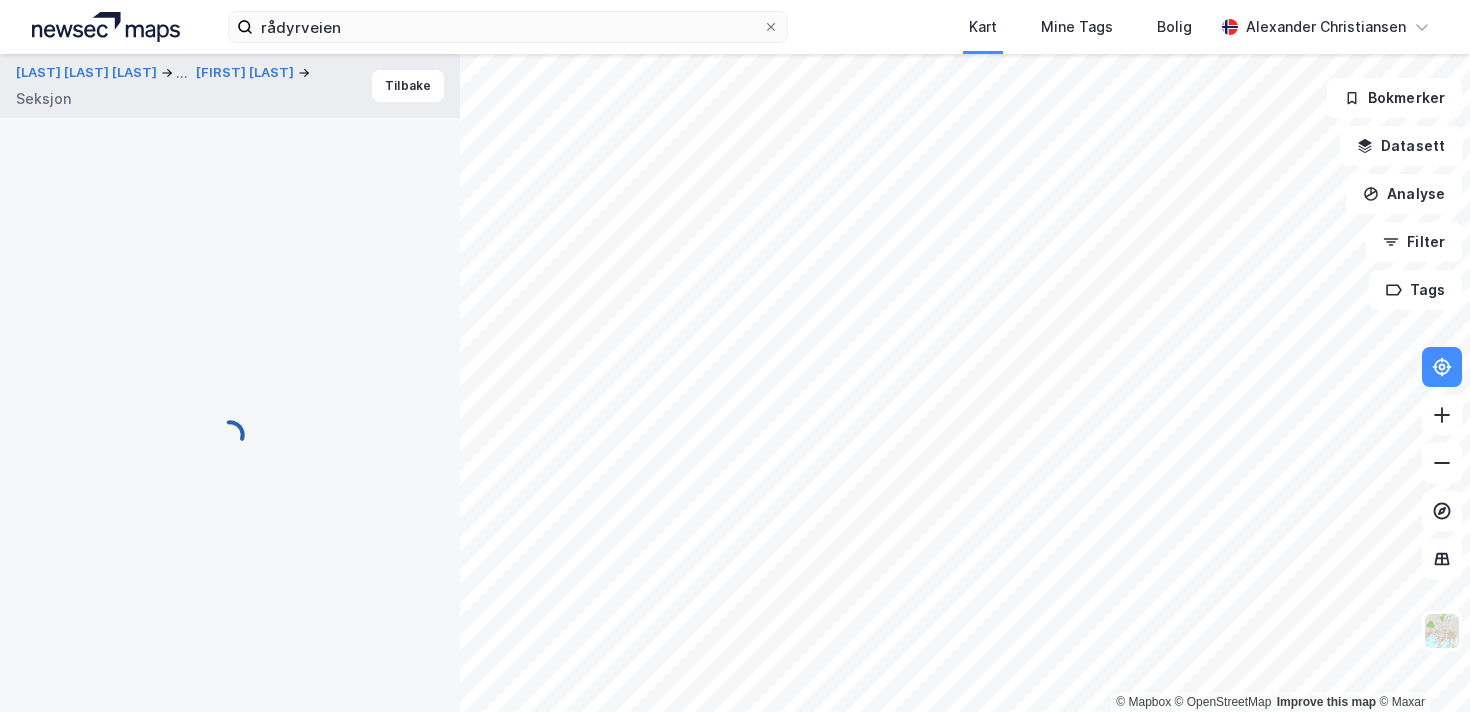 scroll, scrollTop: 436, scrollLeft: 0, axis: vertical 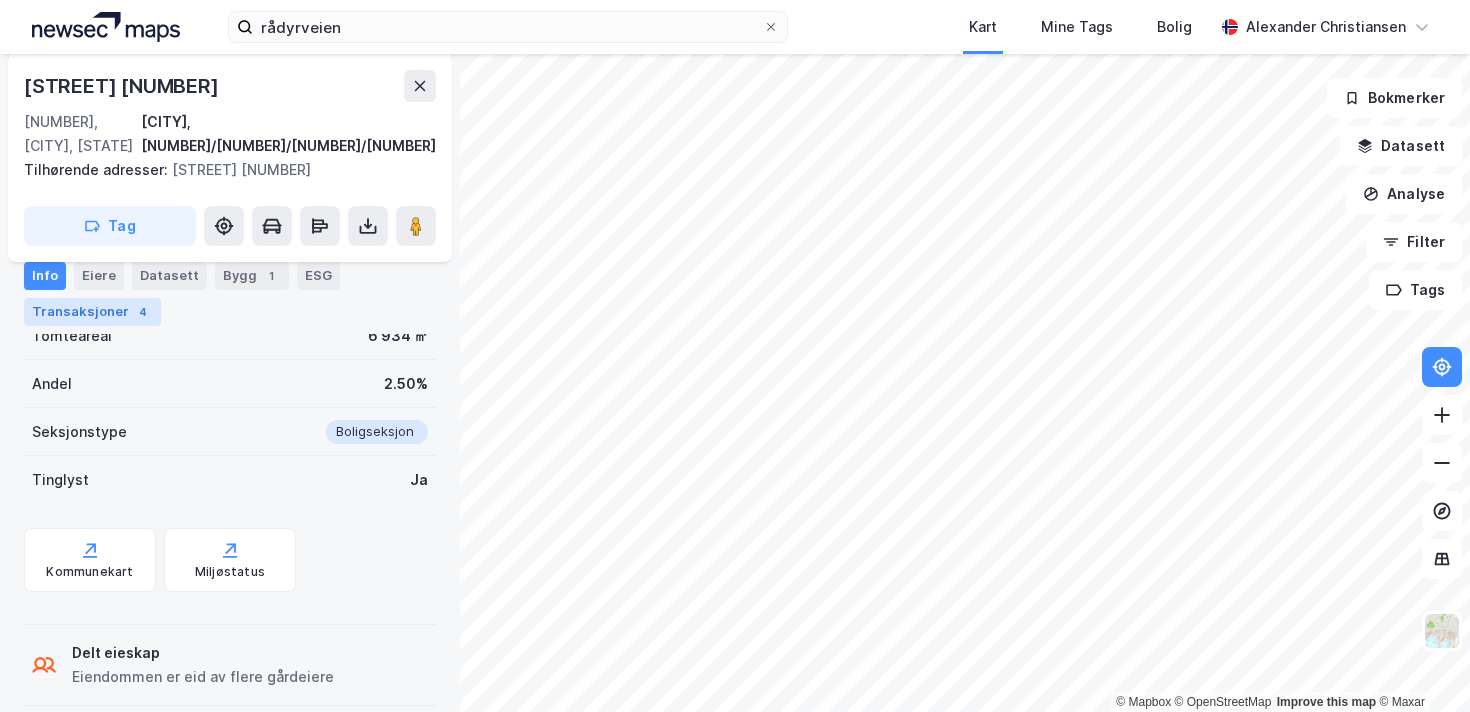 click on "Transaksjoner 4" at bounding box center [92, 312] 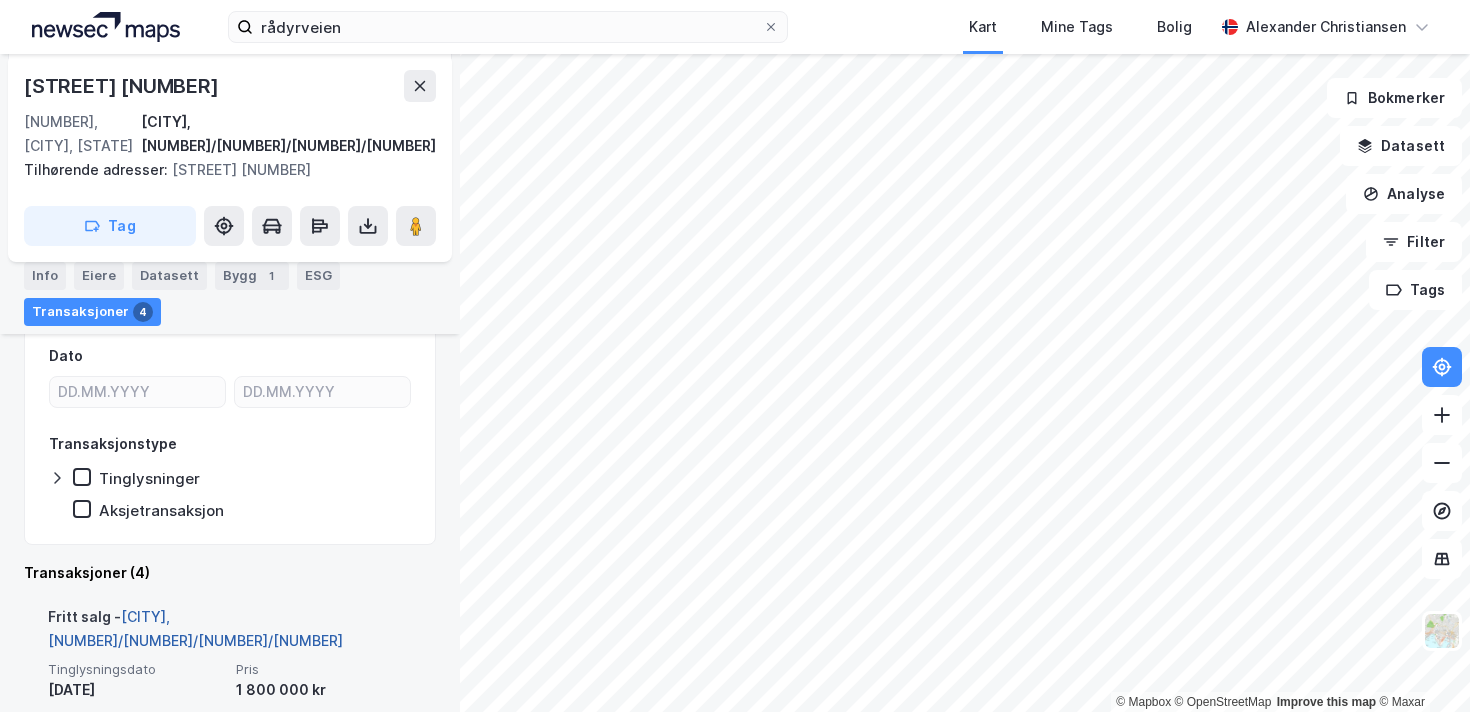 scroll, scrollTop: 444, scrollLeft: 0, axis: vertical 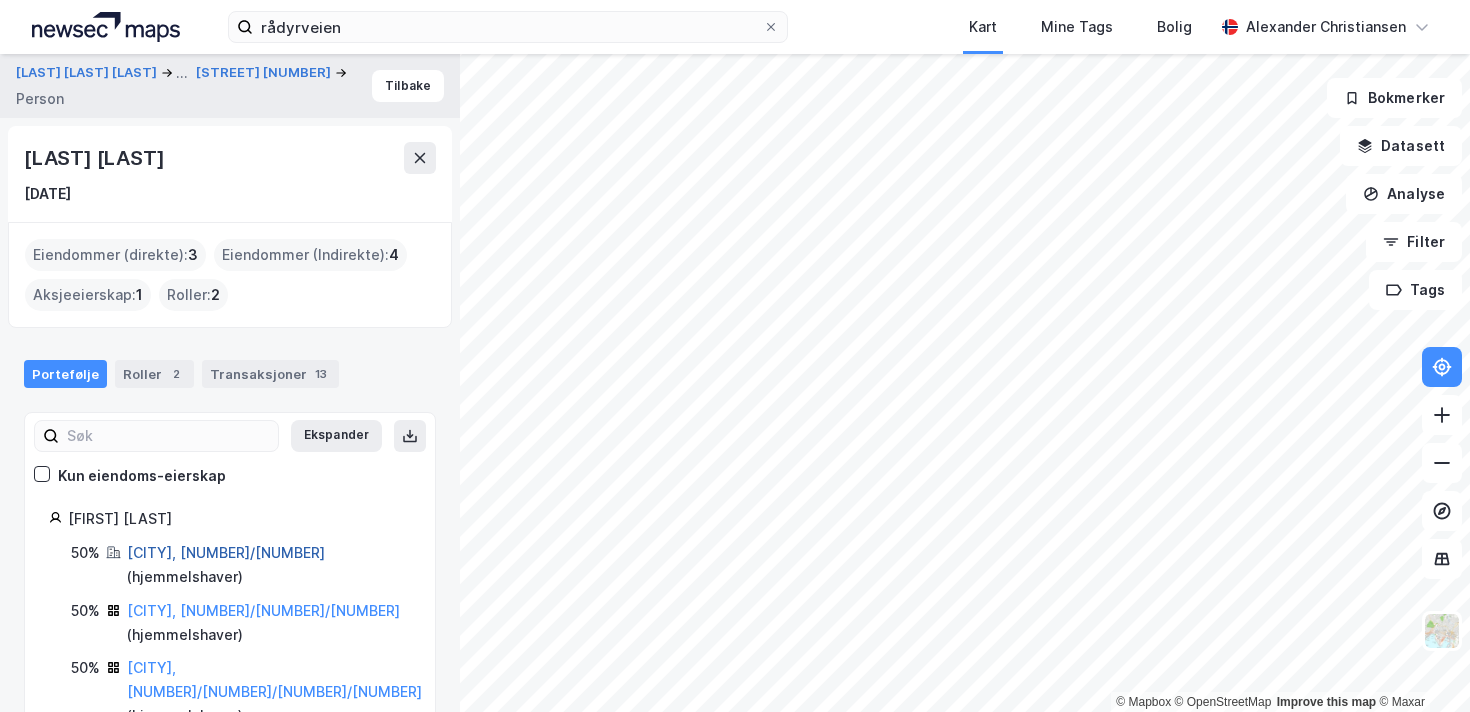 click on "[CITY], [NUMBER]/[NUMBER]" at bounding box center [226, 552] 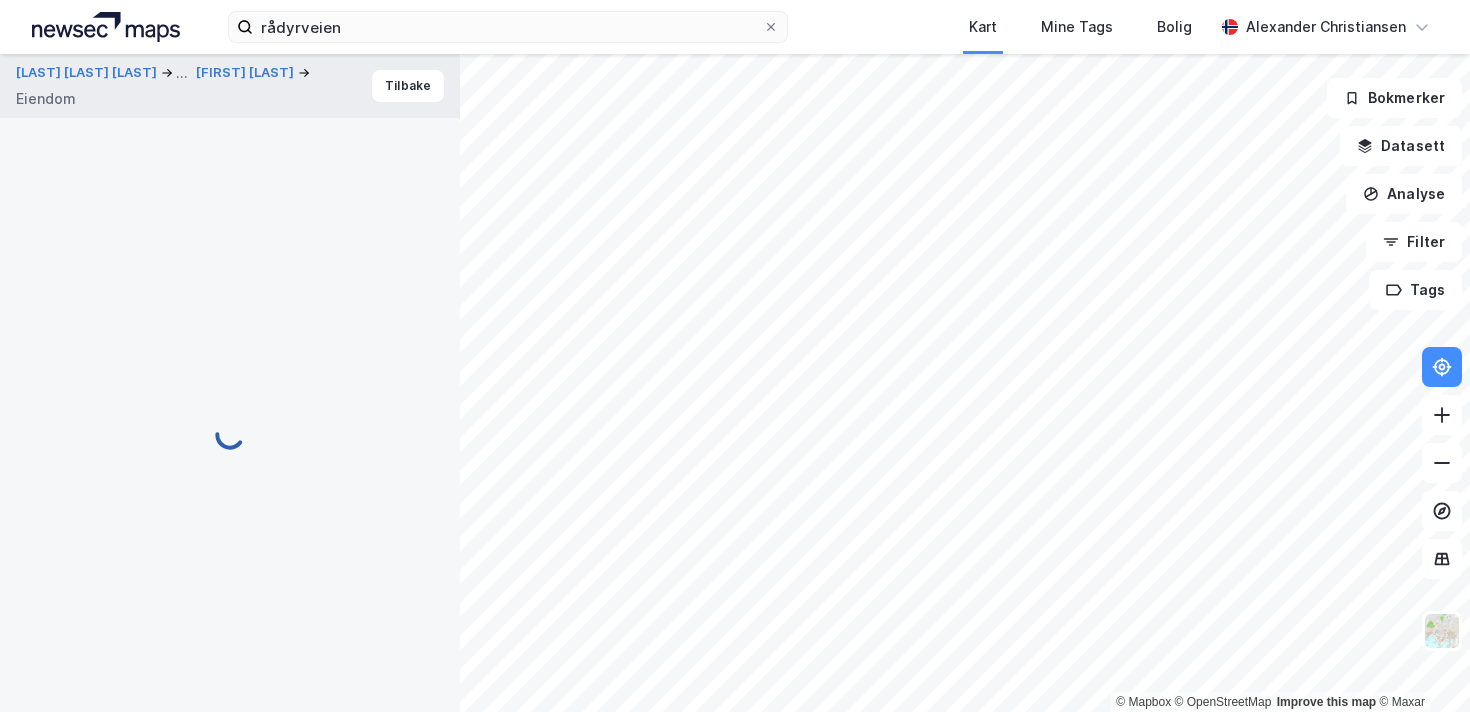 scroll, scrollTop: 444, scrollLeft: 0, axis: vertical 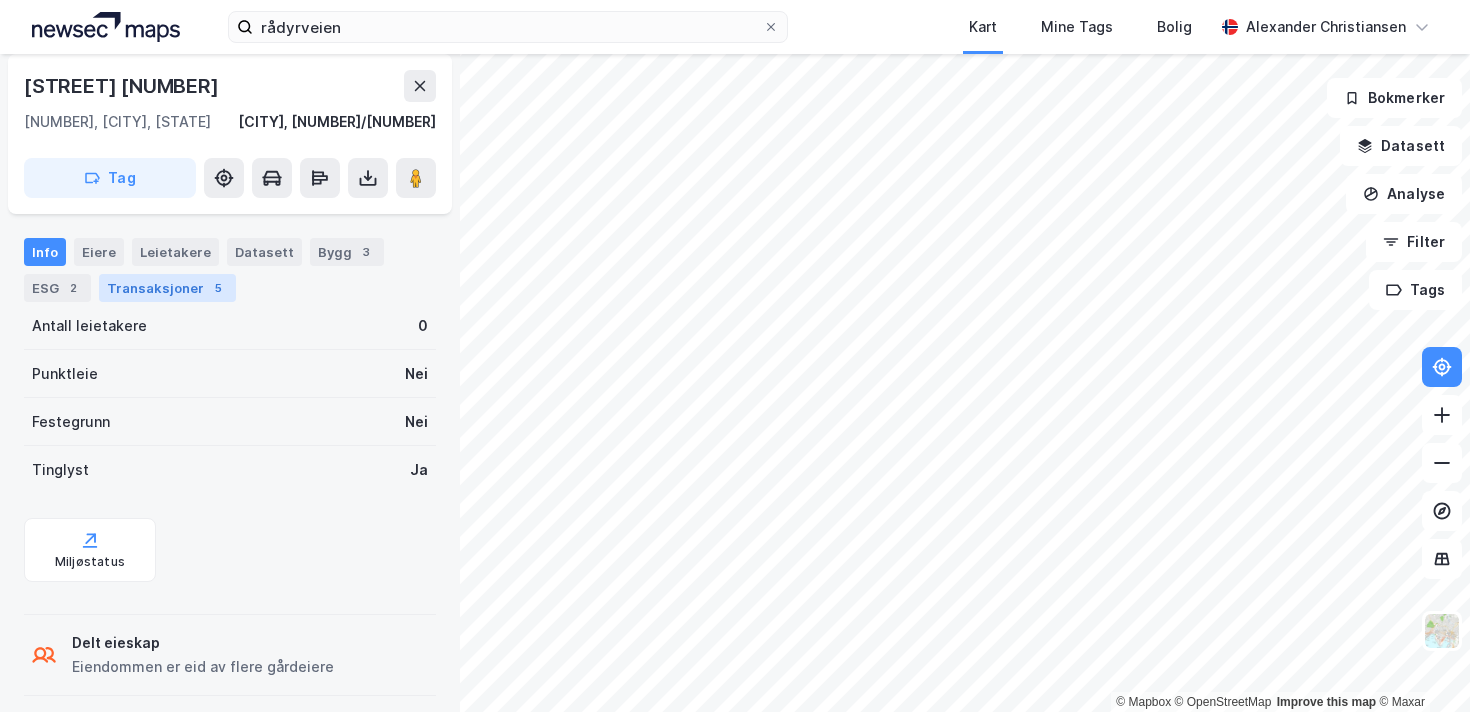 click on "5" at bounding box center [218, 288] 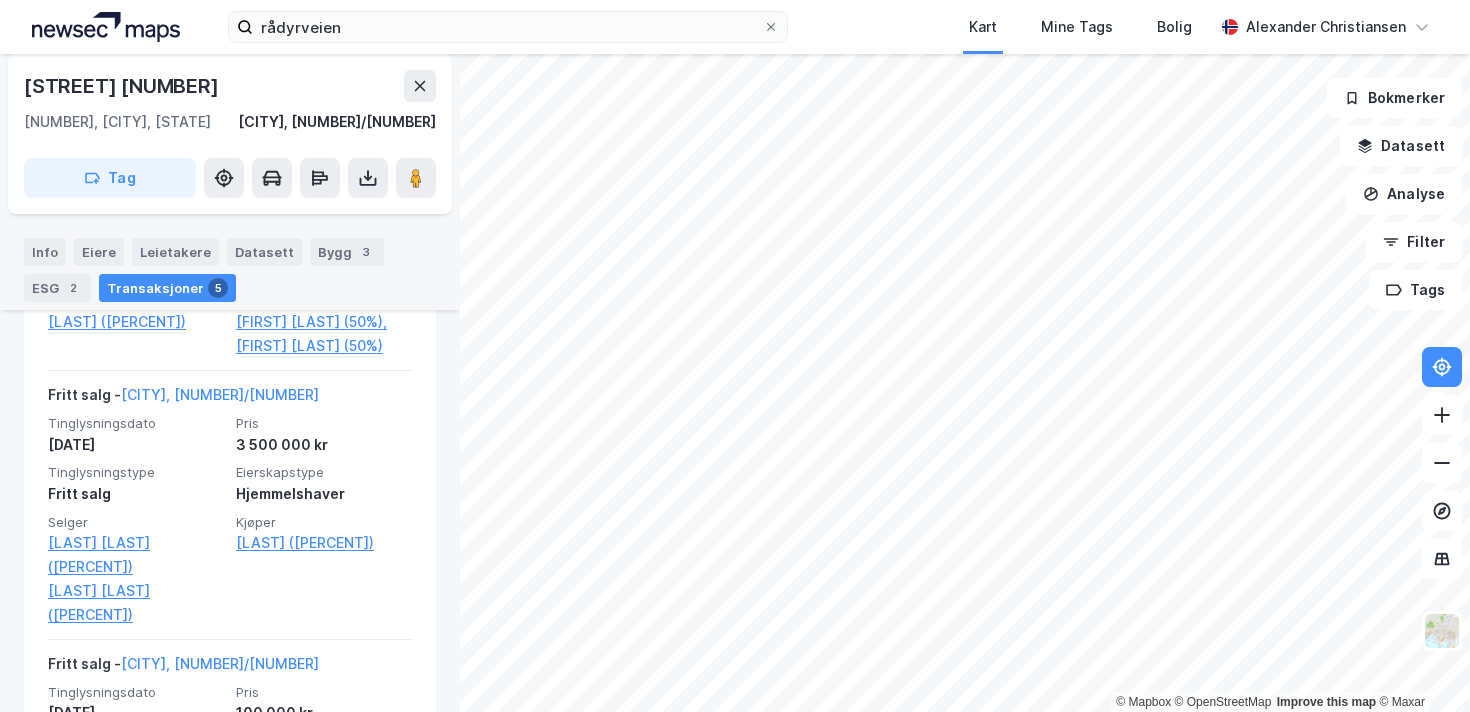 scroll, scrollTop: 948, scrollLeft: 0, axis: vertical 